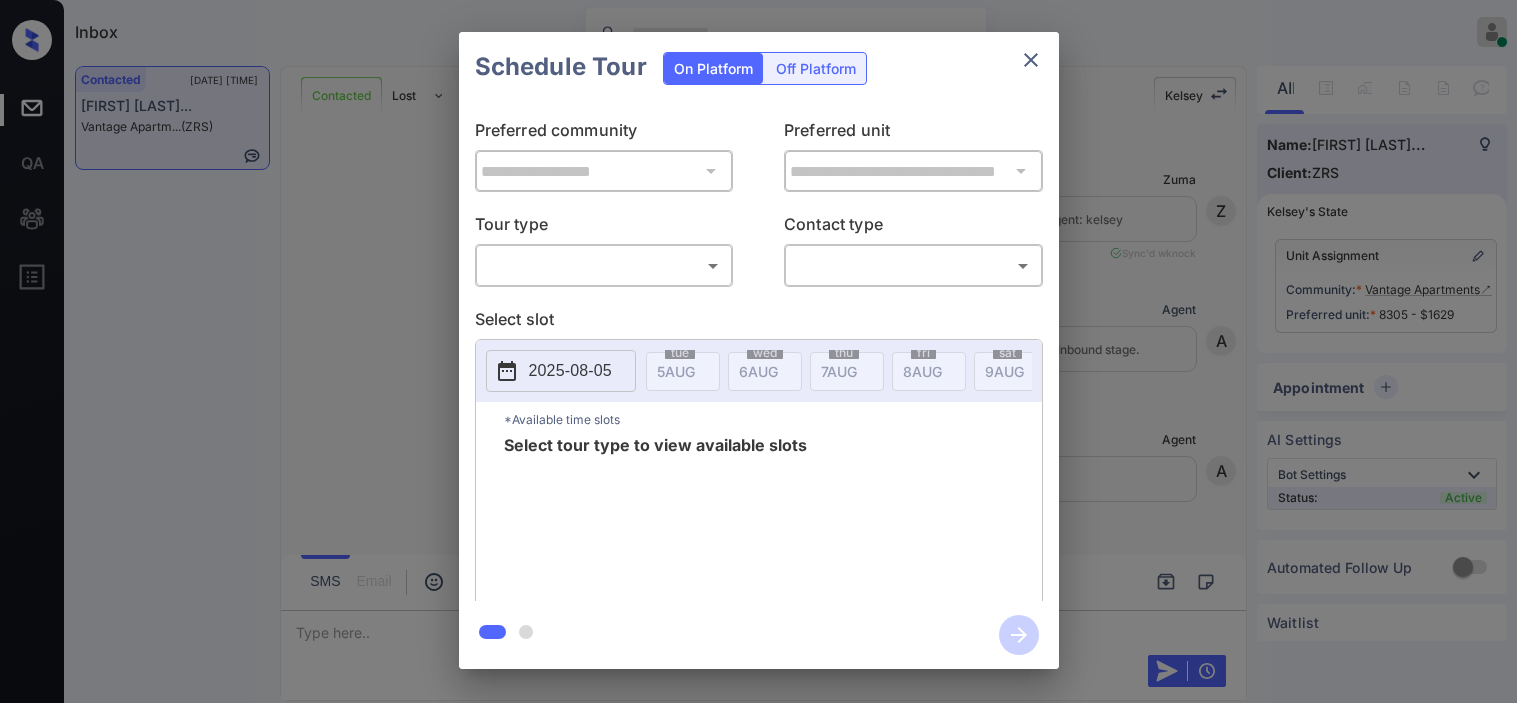 click on "Inbox Kristine Capara Online Set yourself   offline Set yourself   on break Profile Switch to  dark  mode Sign out Contacted Aug-05 09:45 pm   Cedrick Mcneil... Vantage Apartm...  (ZRS) Contacted Lost Lead Sentiment: Angry Upon sliding the acknowledgement:  Lead will move to lost stage. * ​ SMS and call option will be set to opt out. AFM will be turned off for the lead. Kelsey New Message Zuma Lead transferred to leasing agent: kelsey Aug 05, 2025 09:28 pm  Sync'd w  knock Z New Message Agent Lead created via webhook in Inbound stage. Aug 05, 2025 09:28 pm A New Message Agent AFM Request sent to Kelsey. Aug 05, 2025 09:28 pm A New Message Agent Notes Note: Structured Note:
Move In Date: 2025-08-06
Aug 05, 2025 09:28 pm A New Message Kelsey Hi Cedrick. This is Kelsey with Vantage Apartments. We’d love to have you come tour with us. What’s a good day and time for you? Se habla Español? Aug 05, 2025 09:28 pm   | TemplateAFMSms  Sync'd w  knock K New Message Kelsey Lead archived by Kelsey! K New Message" at bounding box center (758, 351) 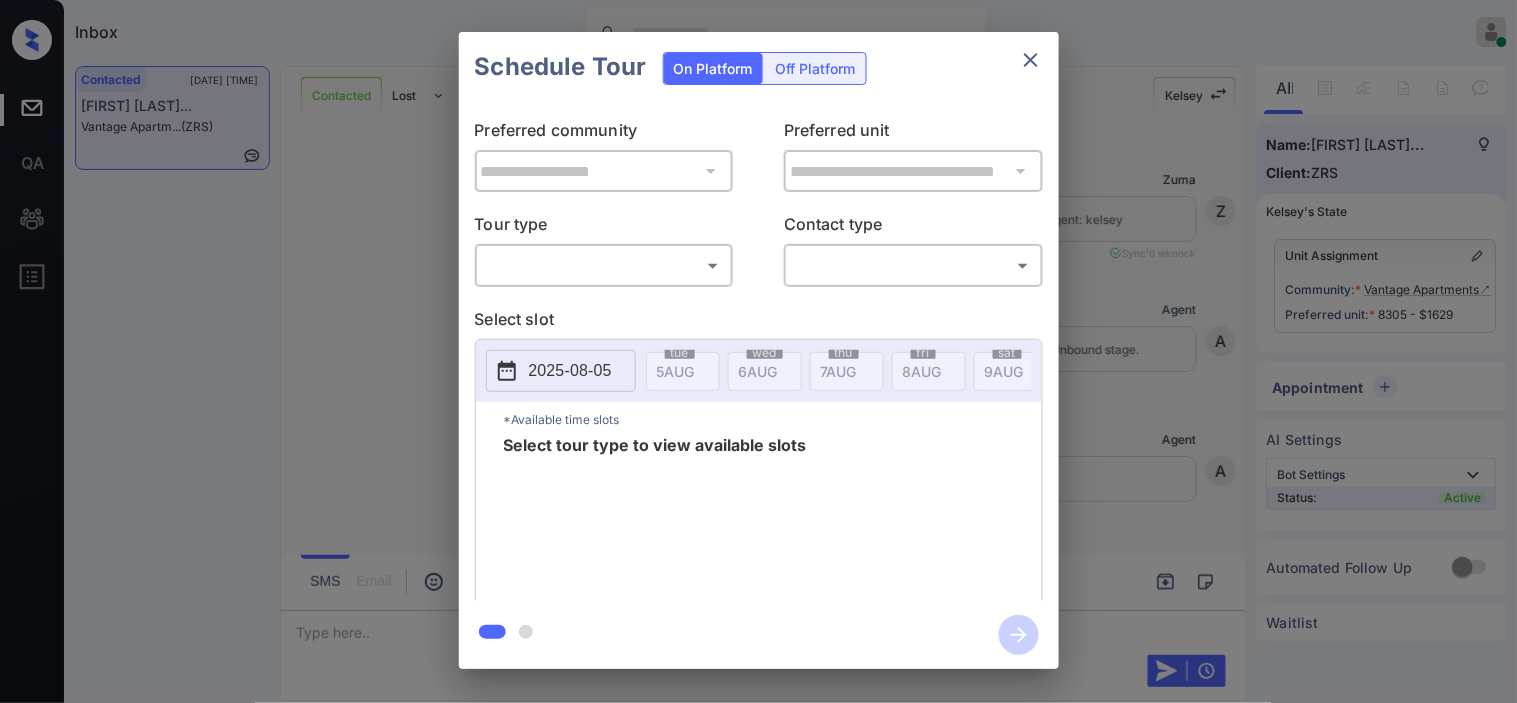 scroll, scrollTop: 2642, scrollLeft: 0, axis: vertical 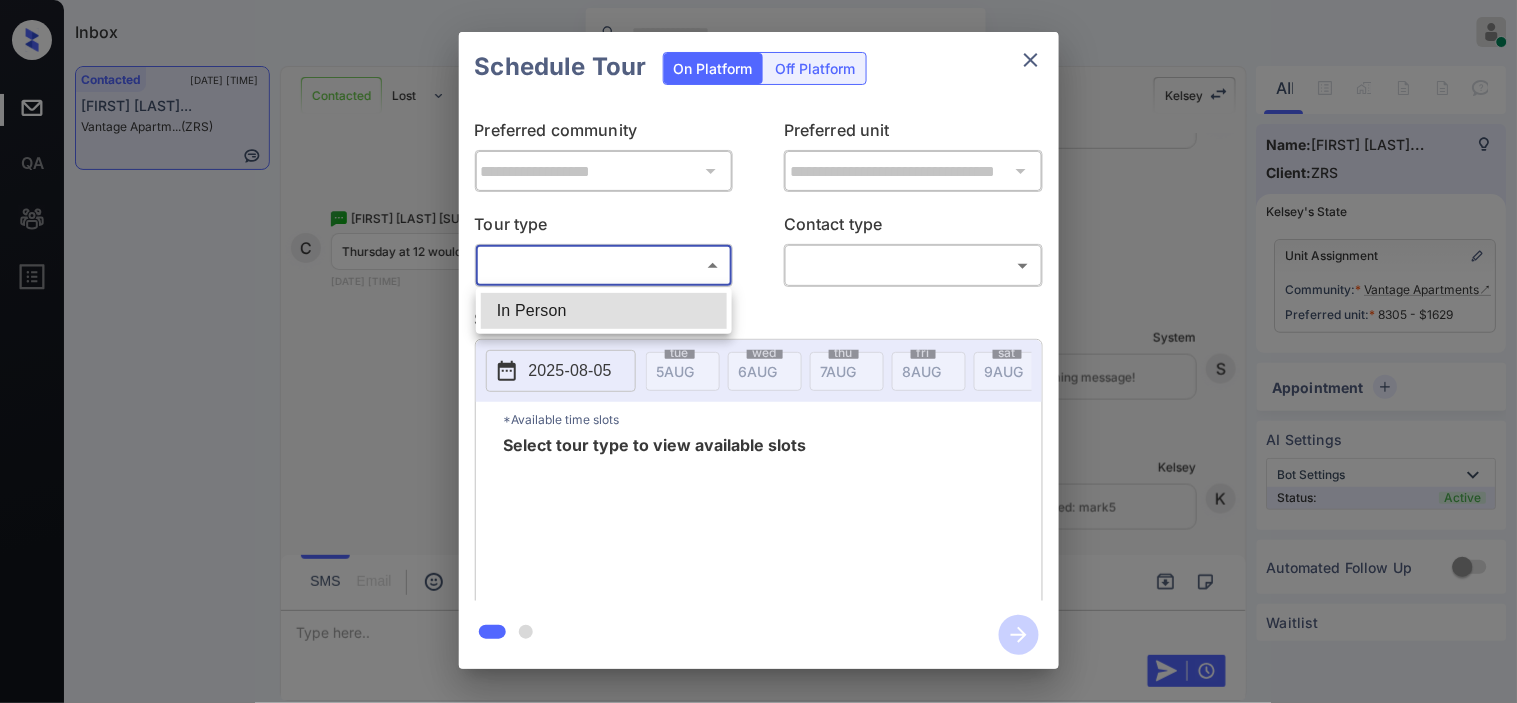 click on "In Person" at bounding box center [604, 311] 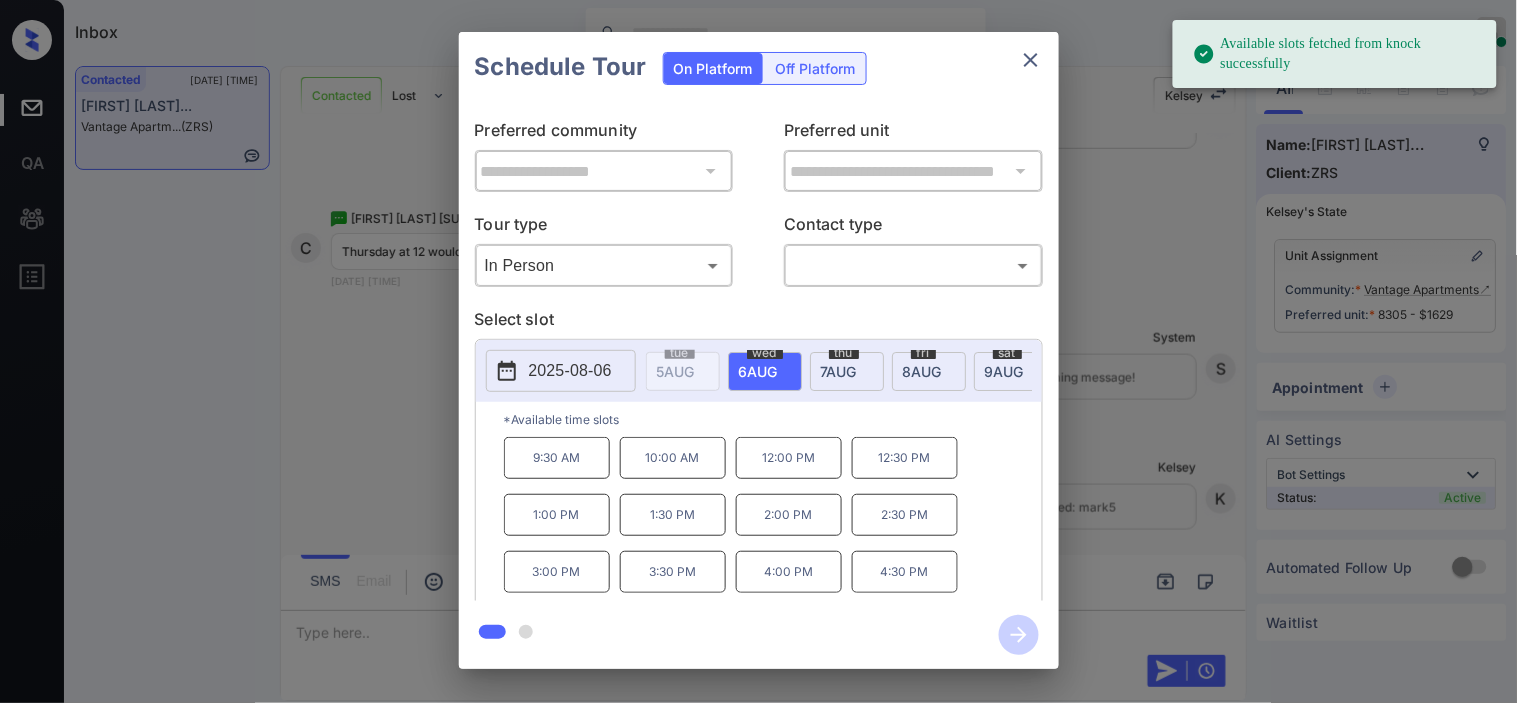 drag, startPoint x: 565, startPoint y: 373, endPoint x: 605, endPoint y: 355, distance: 43.863426 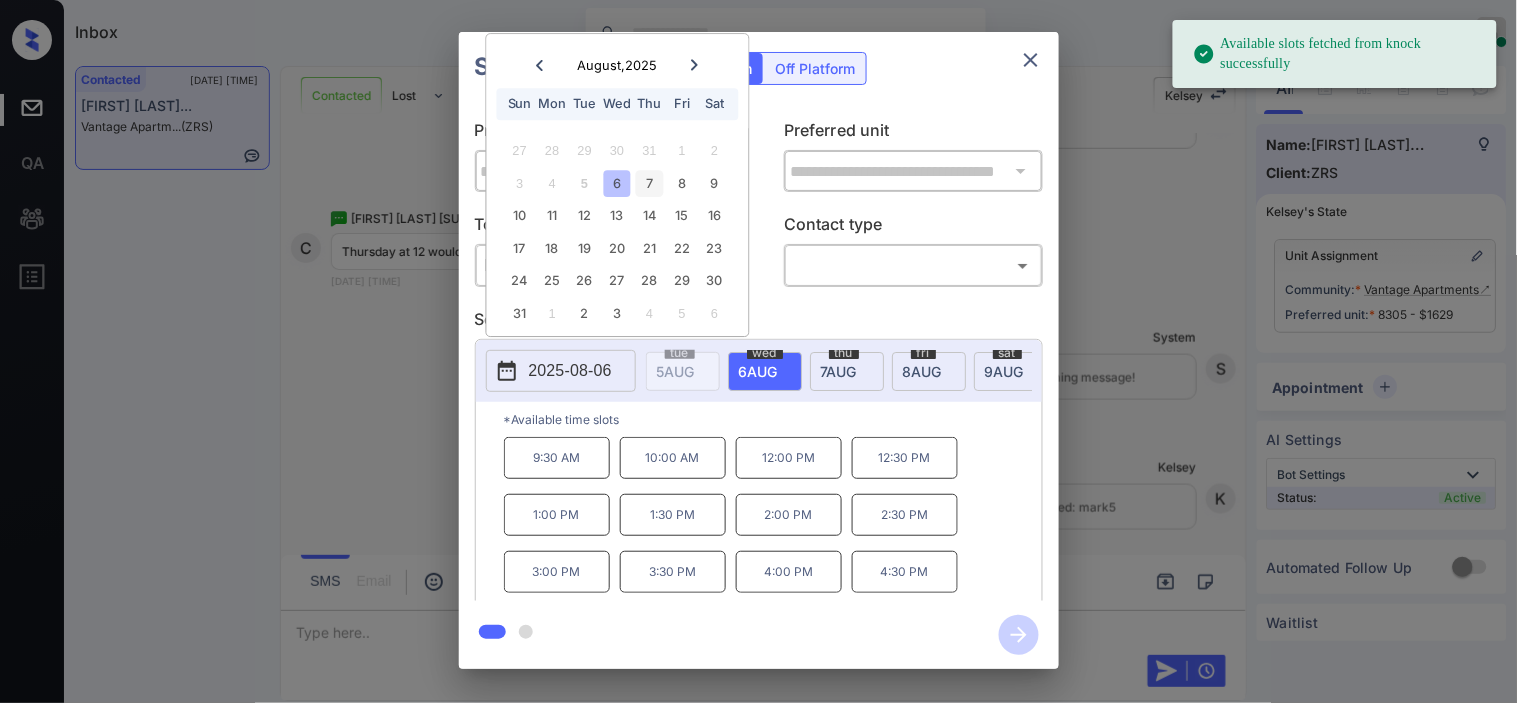 click on "7" at bounding box center (649, 183) 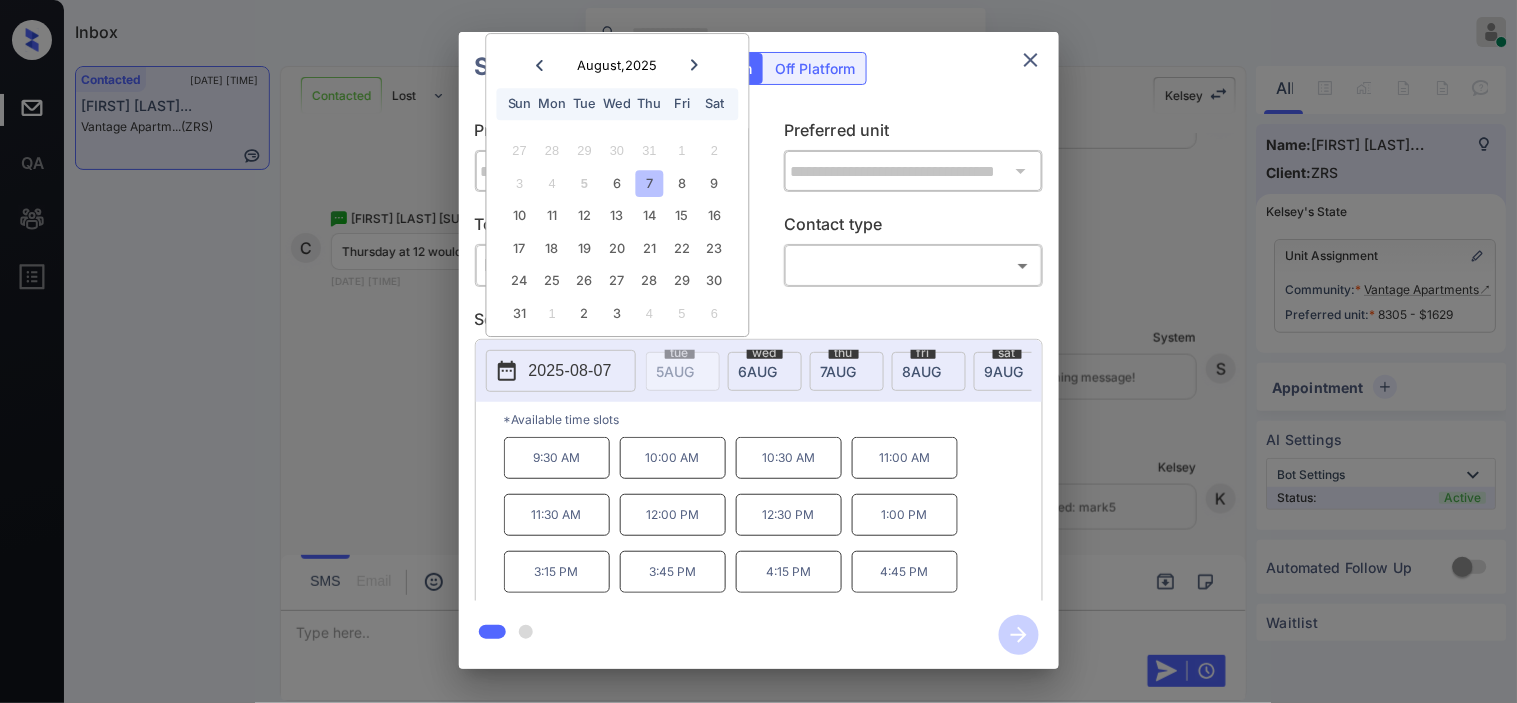 click on "**********" at bounding box center [758, 350] 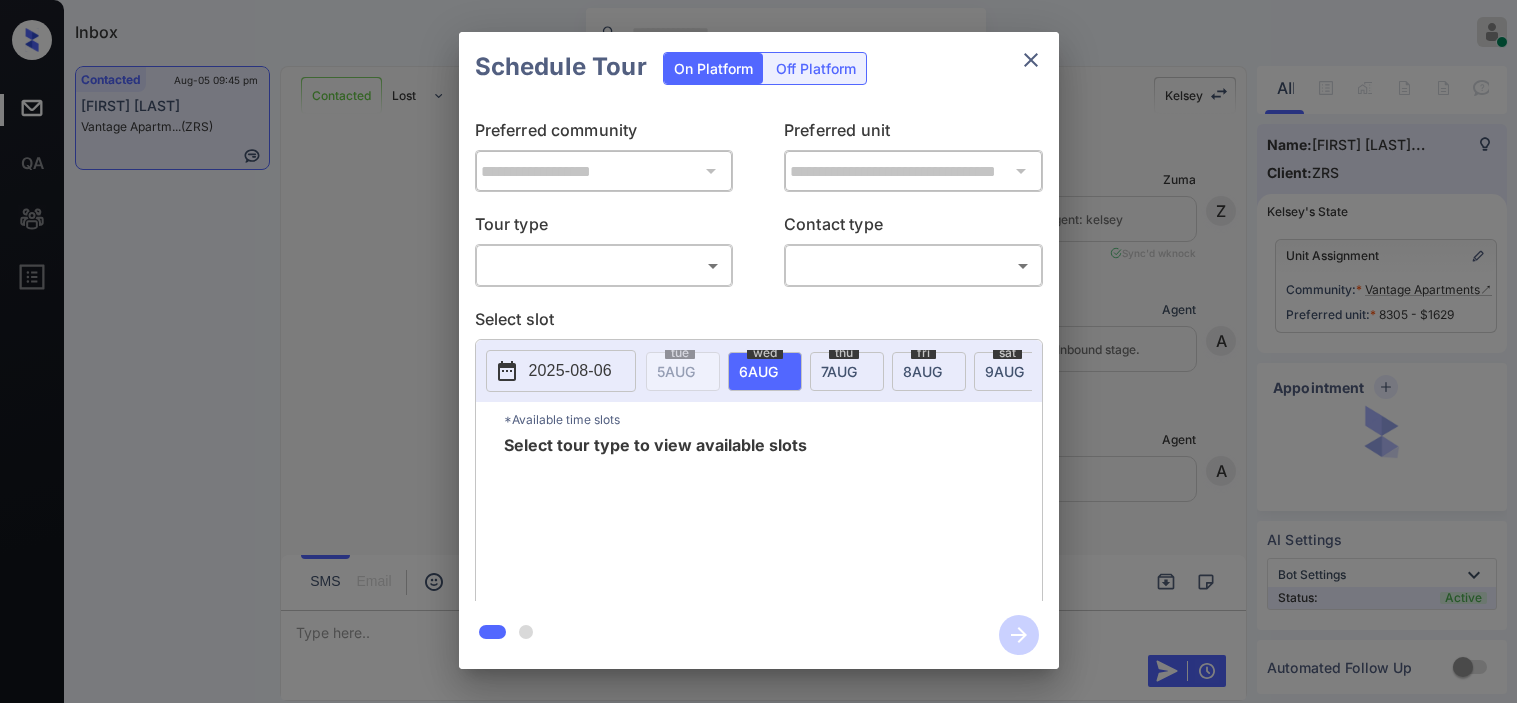 scroll, scrollTop: 0, scrollLeft: 0, axis: both 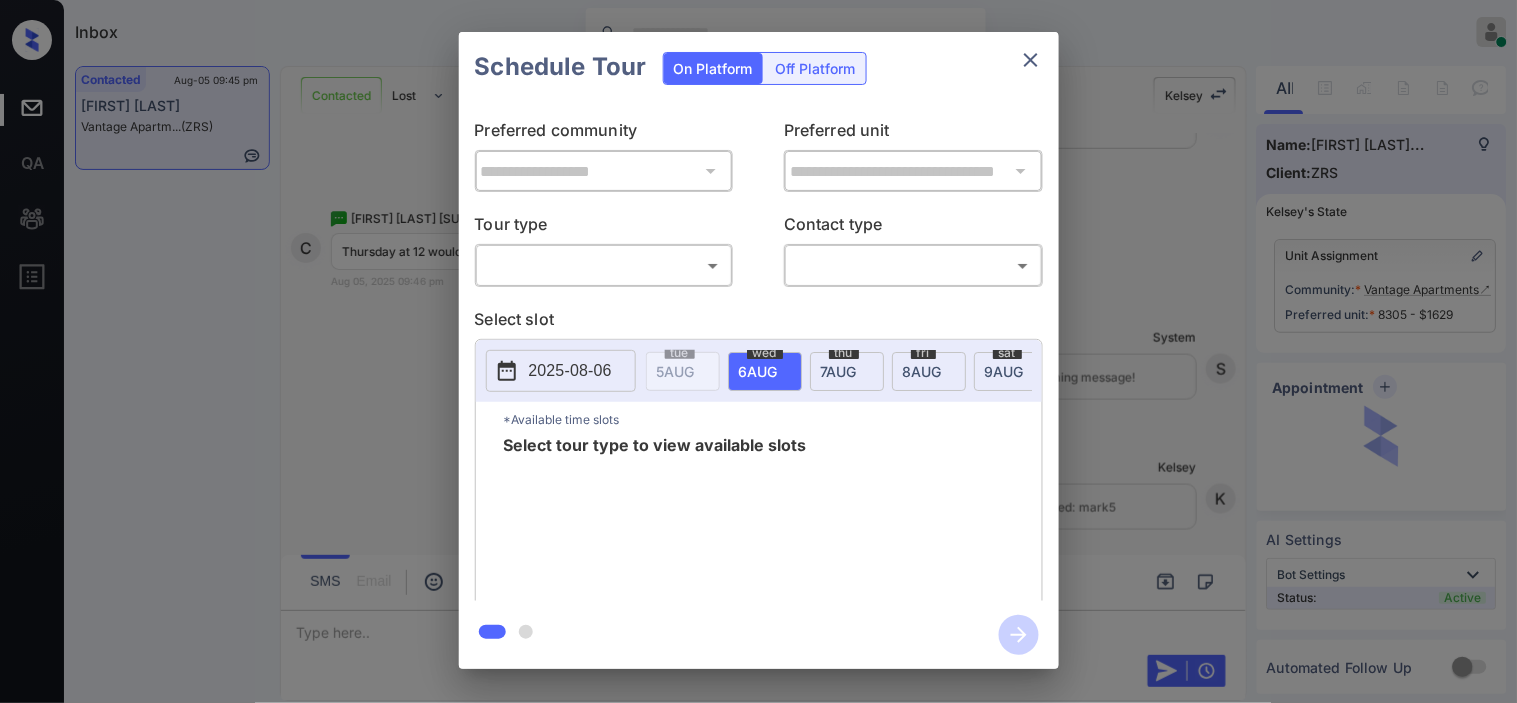 click on "Inbox Kristine Capara Online Set yourself   offline Set yourself   on break Profile Switch to  dark  mode Sign out Contacted Aug-05 09:45 pm   Cedrick Mcneil... Vantage Apartm...  (ZRS) Contacted Lost Lead Sentiment: Angry Upon sliding the acknowledgement:  Lead will move to lost stage. * ​ SMS and call option will be set to opt out. AFM will be turned off for the lead. Kelsey New Message Zuma Lead transferred to leasing agent: kelsey Aug 05, 2025 09:28 pm  Sync'd w  knock Z New Message Agent Lead created via webhook in Inbound stage. Aug 05, 2025 09:28 pm A New Message Agent AFM Request sent to Kelsey. Aug 05, 2025 09:28 pm A New Message Agent Notes Note: Structured Note:
Move In Date: 2025-08-06
Aug 05, 2025 09:28 pm A New Message Kelsey Hi Cedrick. This is Kelsey with Vantage Apartments. We’d love to have you come tour with us. What’s a good day and time for you? Se habla Español? Aug 05, 2025 09:28 pm   | TemplateAFMSms  Sync'd w  knock K New Message Kelsey Lead archived by Kelsey! K New Message" at bounding box center [758, 351] 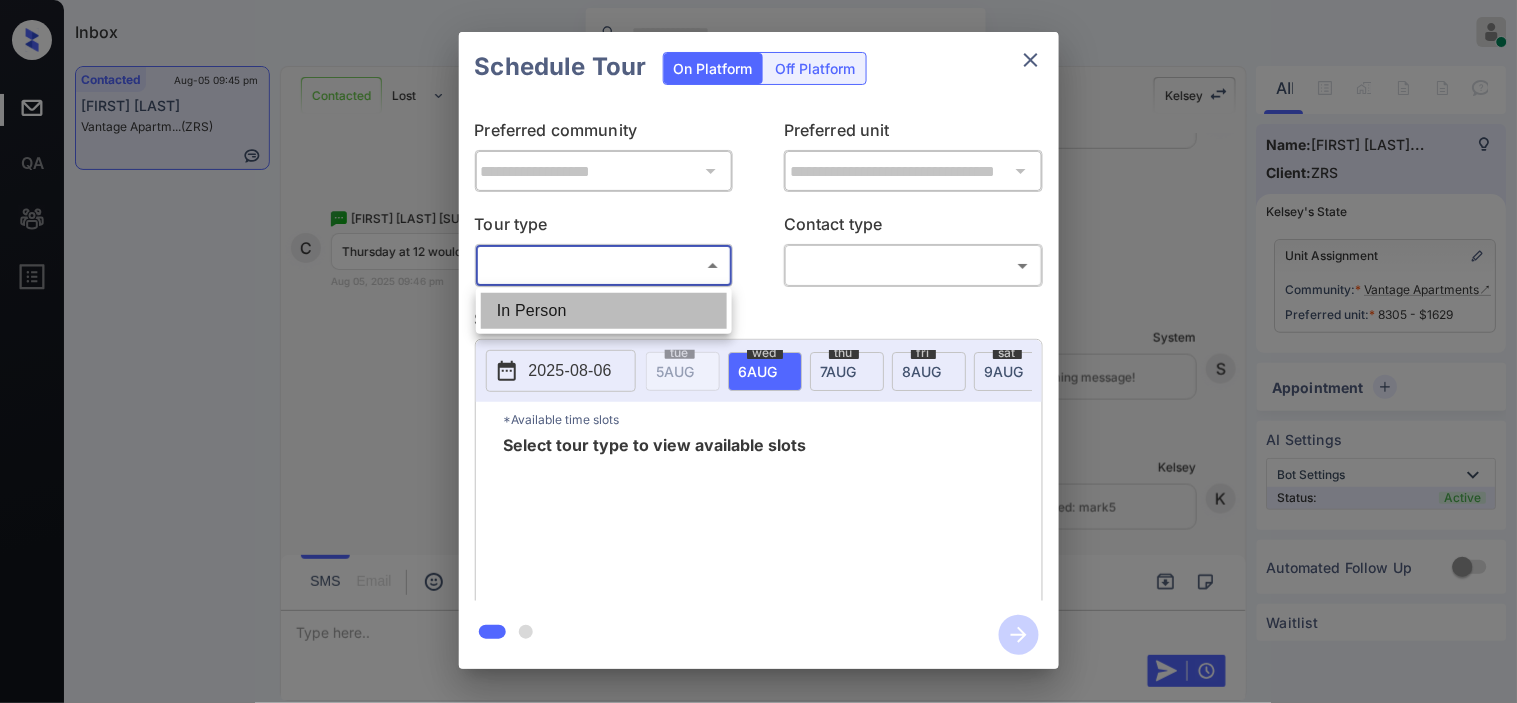 drag, startPoint x: 613, startPoint y: 310, endPoint x: 723, endPoint y: 310, distance: 110 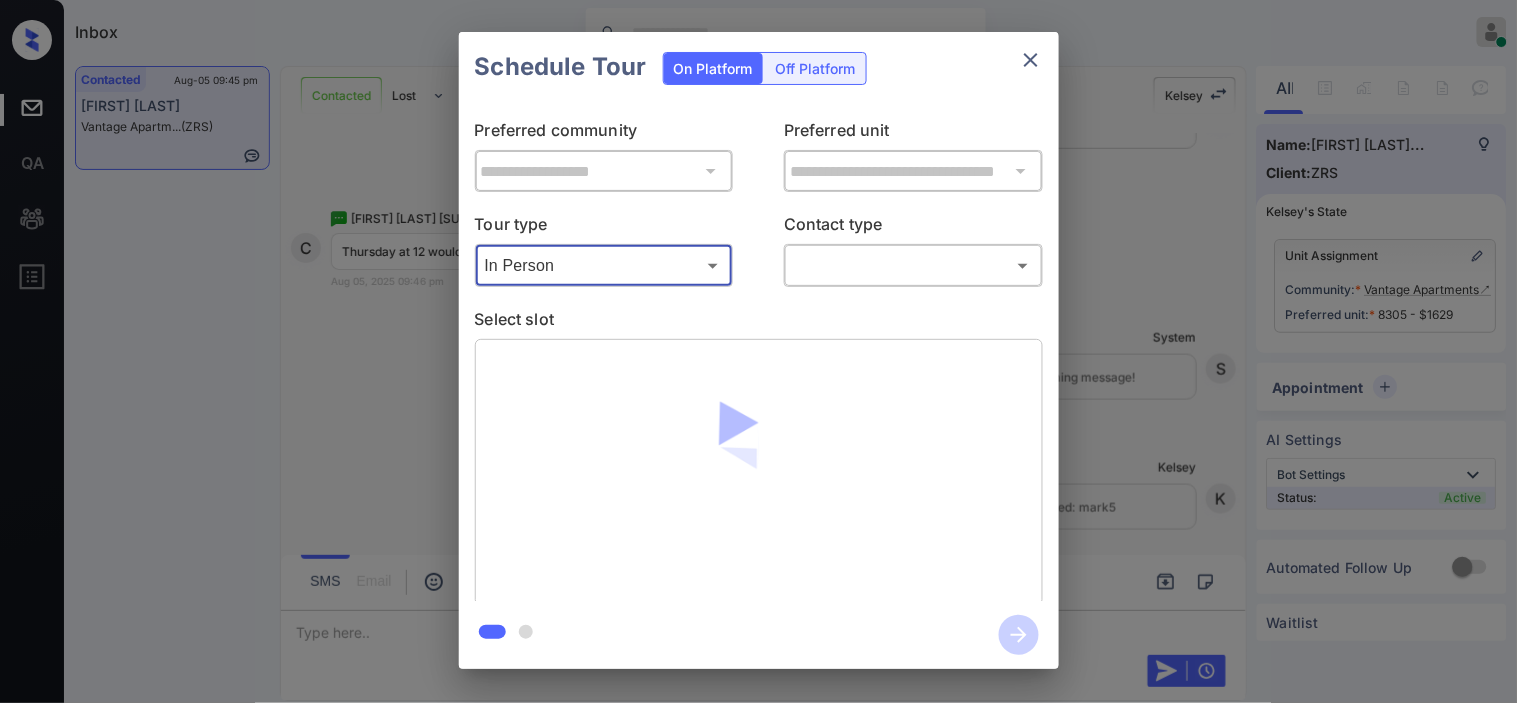 click on "Inbox Kristine Capara Online Set yourself   offline Set yourself   on break Profile Switch to  dark  mode Sign out Contacted Aug-05 09:45 pm   Cedrick Mcneil... Vantage Apartm...  (ZRS) Contacted Lost Lead Sentiment: Angry Upon sliding the acknowledgement:  Lead will move to lost stage. * ​ SMS and call option will be set to opt out. AFM will be turned off for the lead. Kelsey New Message Zuma Lead transferred to leasing agent: kelsey Aug 05, 2025 09:28 pm  Sync'd w  knock Z New Message Agent Lead created via webhook in Inbound stage. Aug 05, 2025 09:28 pm A New Message Agent AFM Request sent to Kelsey. Aug 05, 2025 09:28 pm A New Message Agent Notes Note: Structured Note:
Move In Date: 2025-08-06
Aug 05, 2025 09:28 pm A New Message Kelsey Hi Cedrick. This is Kelsey with Vantage Apartments. We’d love to have you come tour with us. What’s a good day and time for you? Se habla Español? Aug 05, 2025 09:28 pm   | TemplateAFMSms  Sync'd w  knock K New Message Kelsey Lead archived by Kelsey! K New Message" at bounding box center (758, 351) 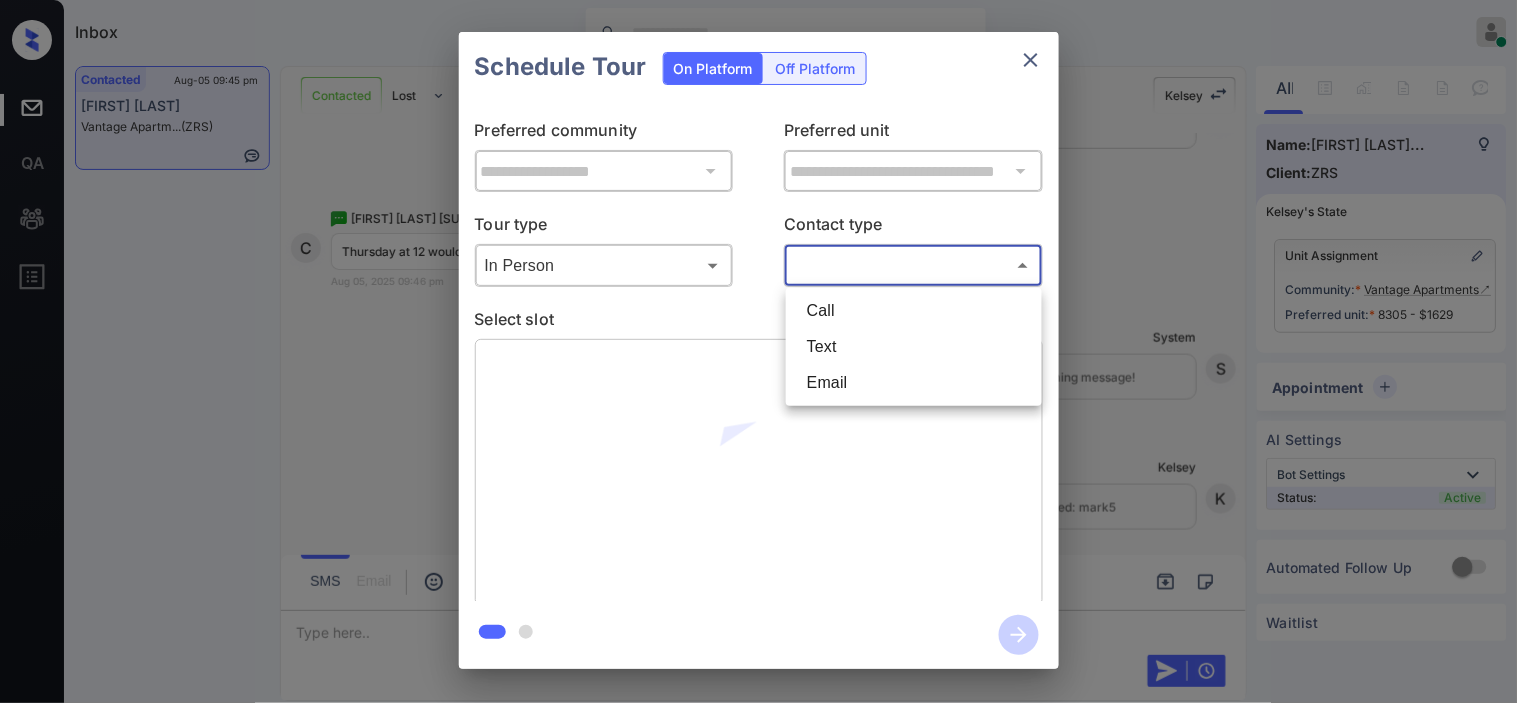 click on "Text" at bounding box center [914, 347] 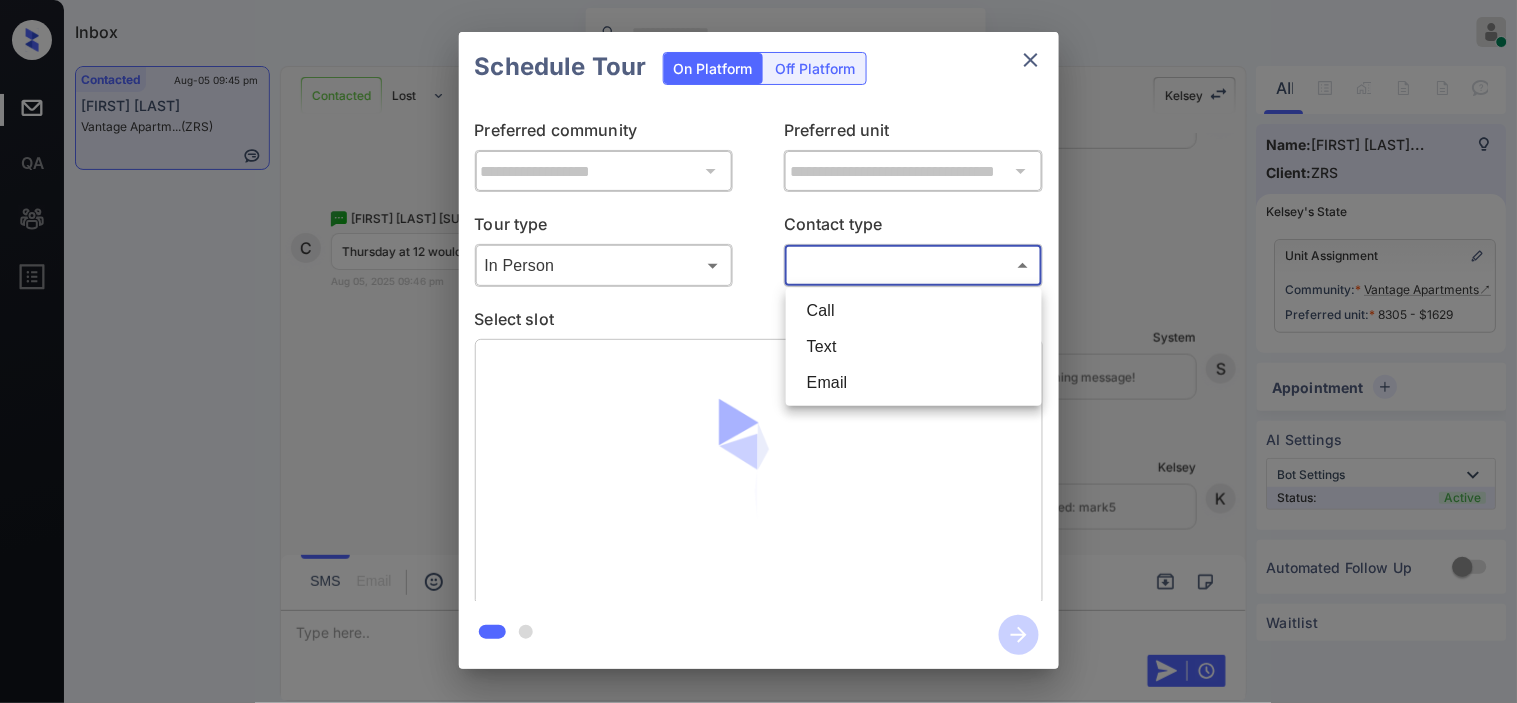 type on "****" 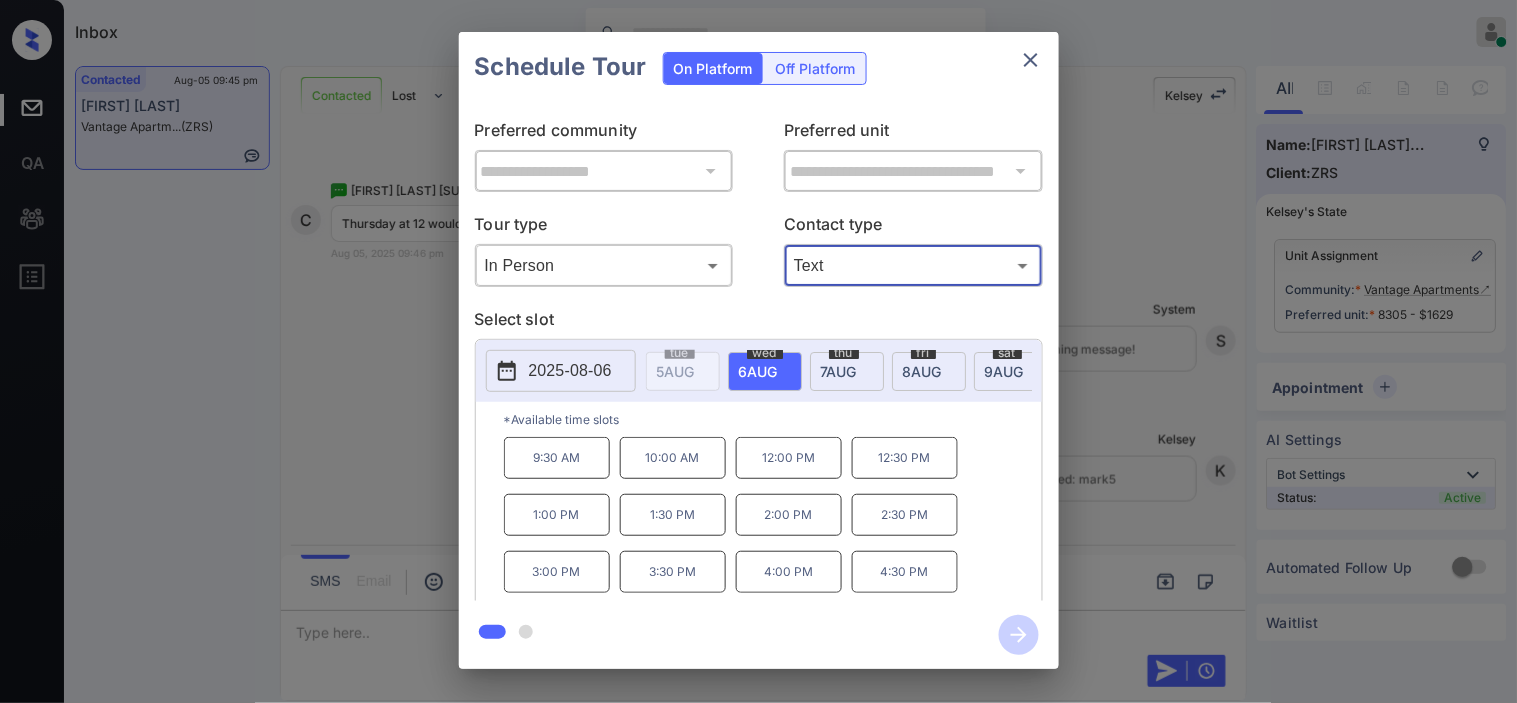 scroll, scrollTop: 2761, scrollLeft: 0, axis: vertical 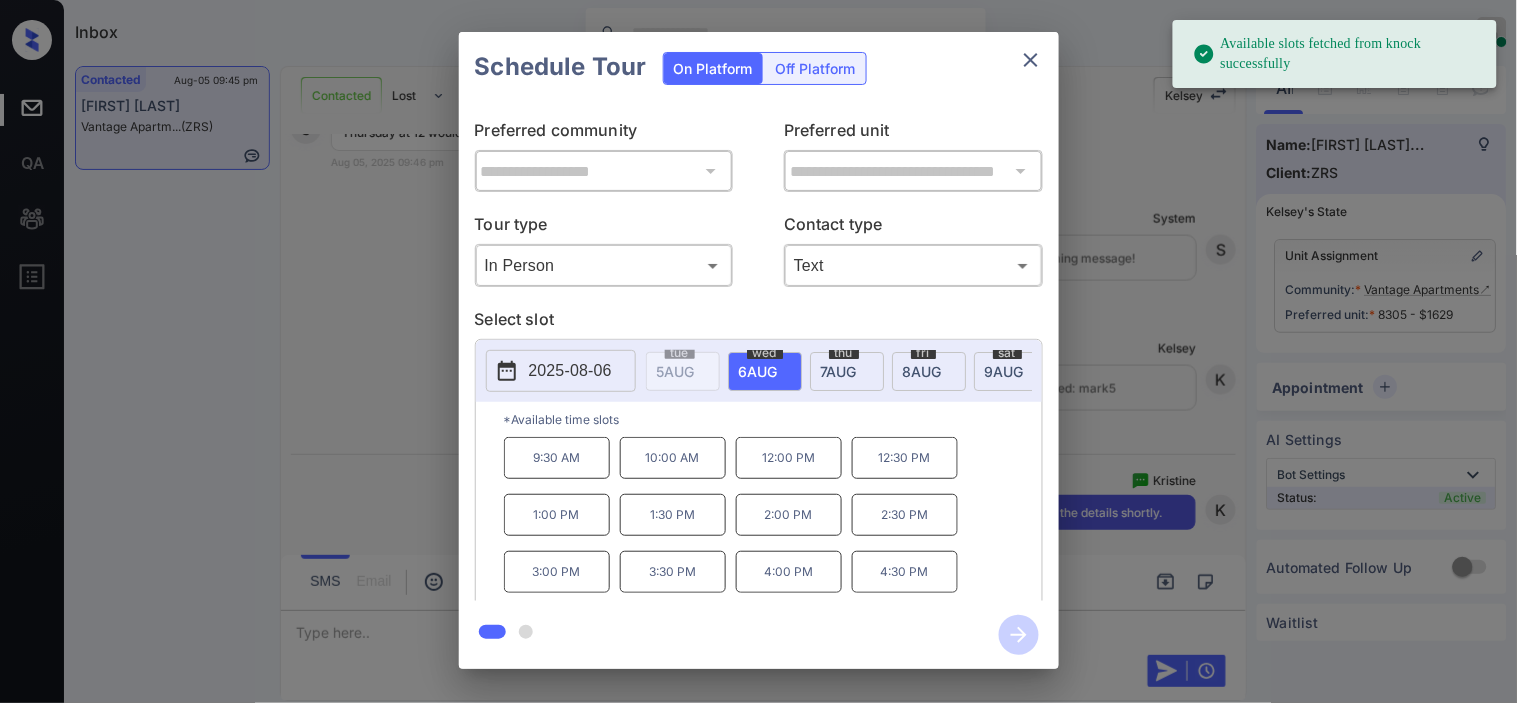 click on "2025-08-06" at bounding box center [570, 371] 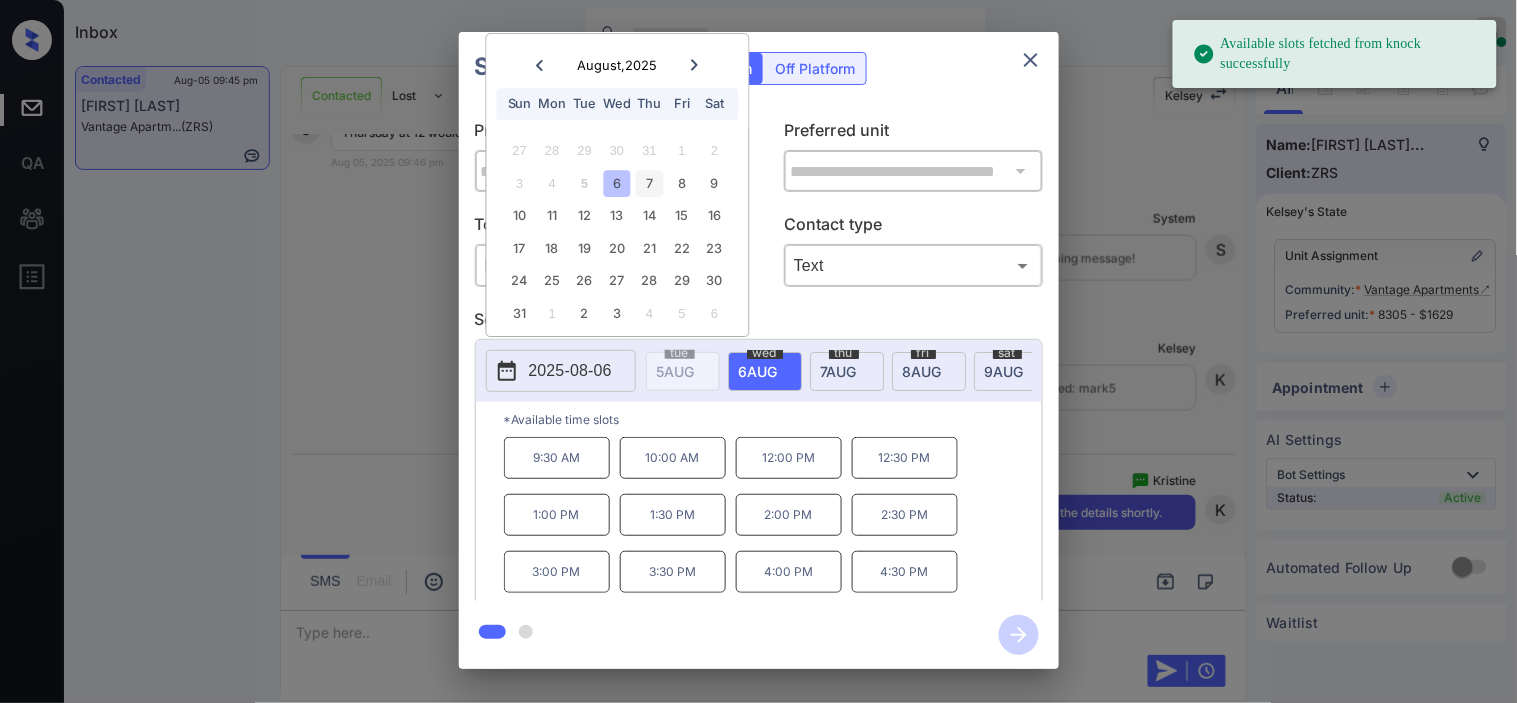 click on "7" at bounding box center (649, 183) 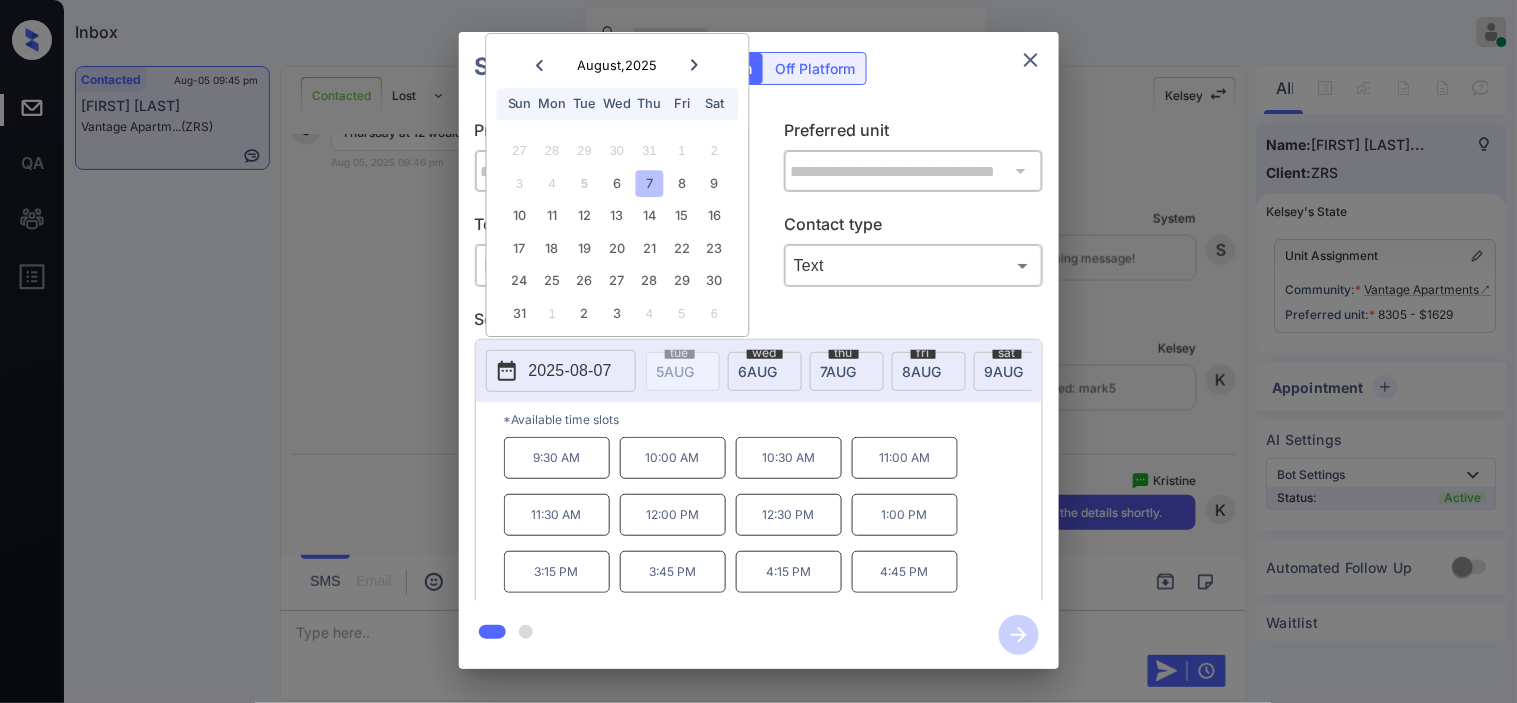 click on "11:30 AM" at bounding box center (557, 515) 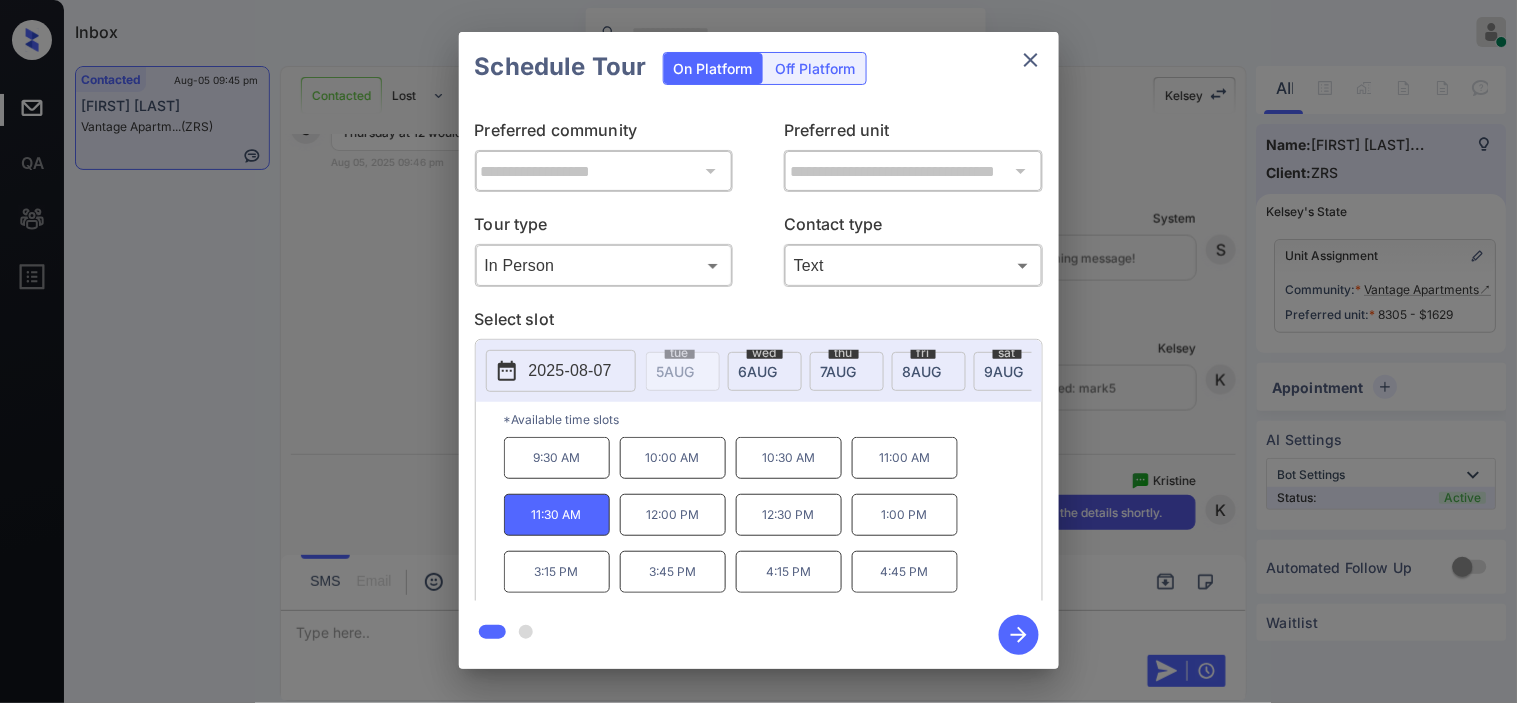 click on "12:00 PM" at bounding box center (673, 515) 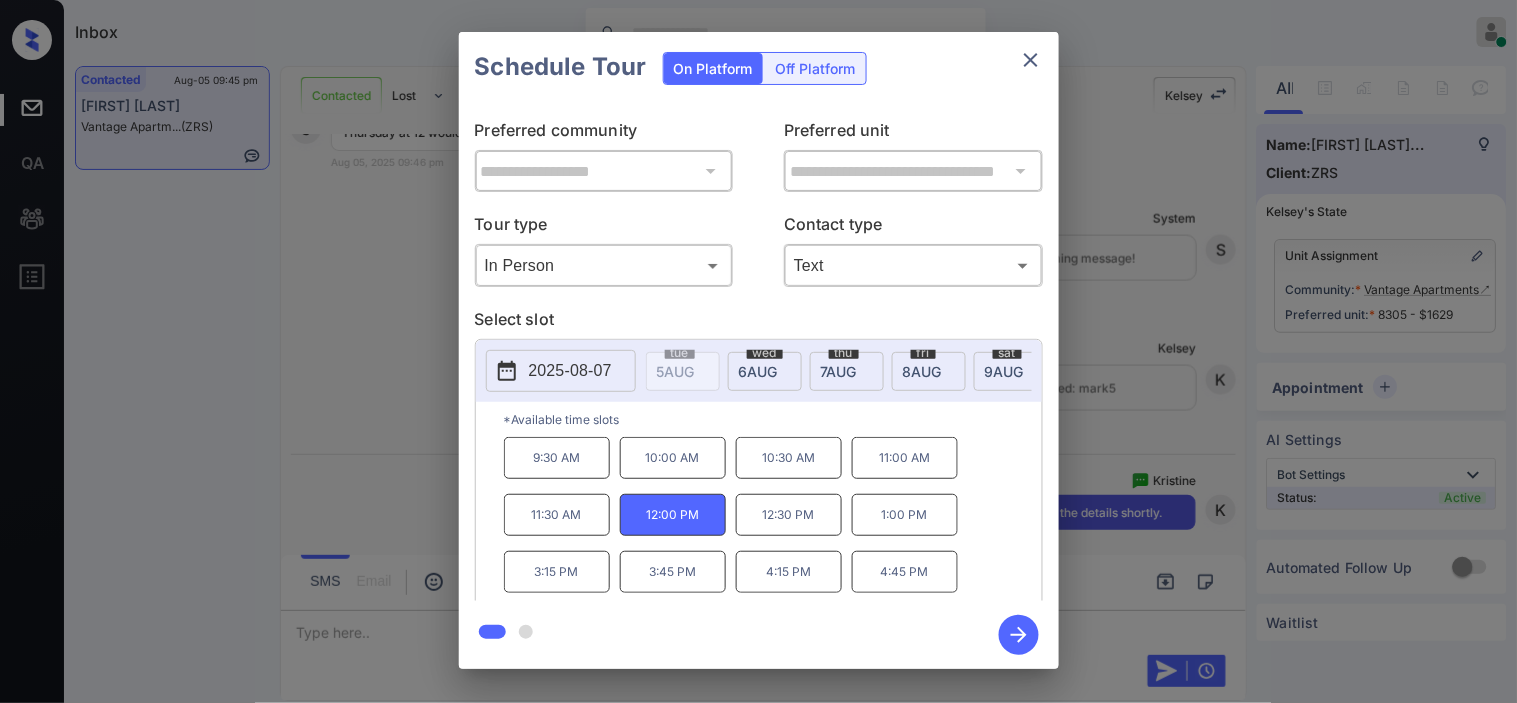 click 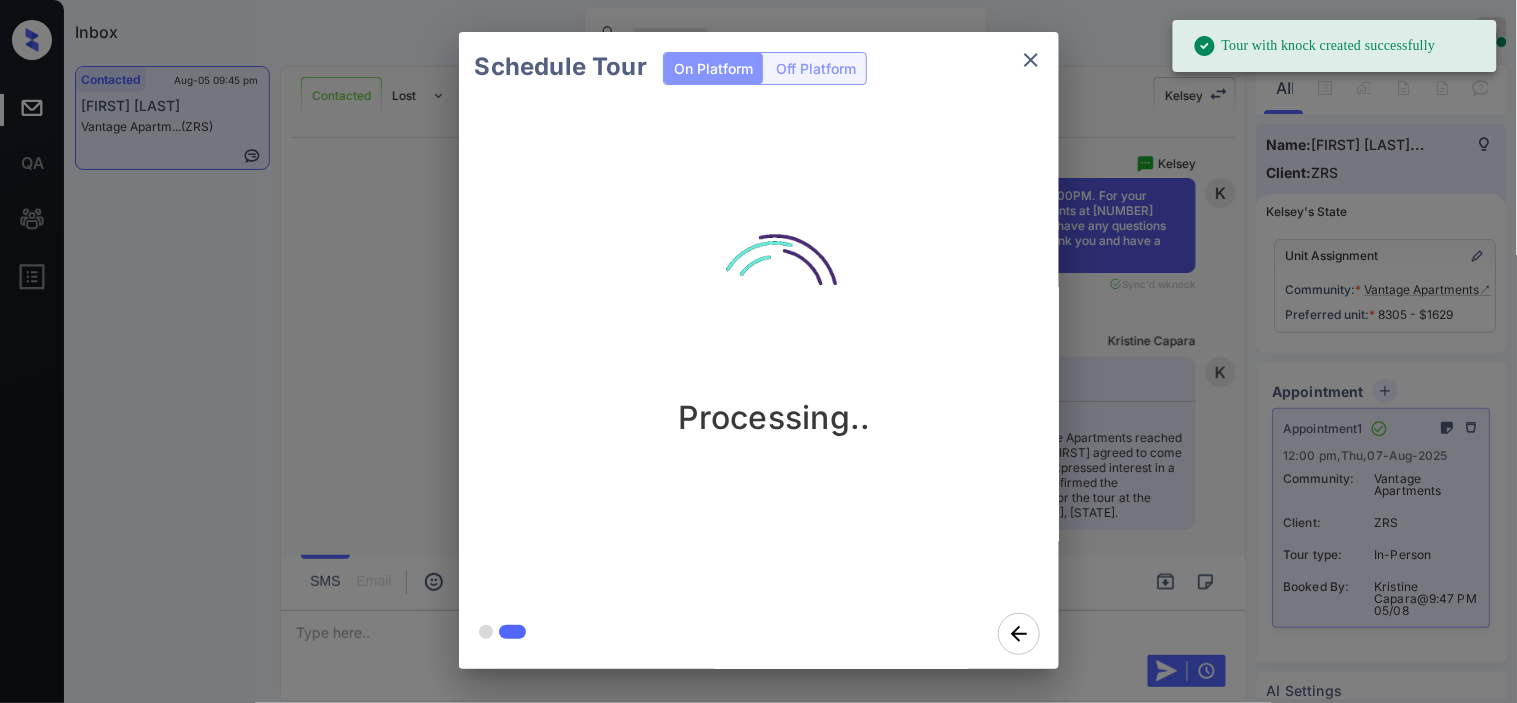 scroll, scrollTop: 3454, scrollLeft: 0, axis: vertical 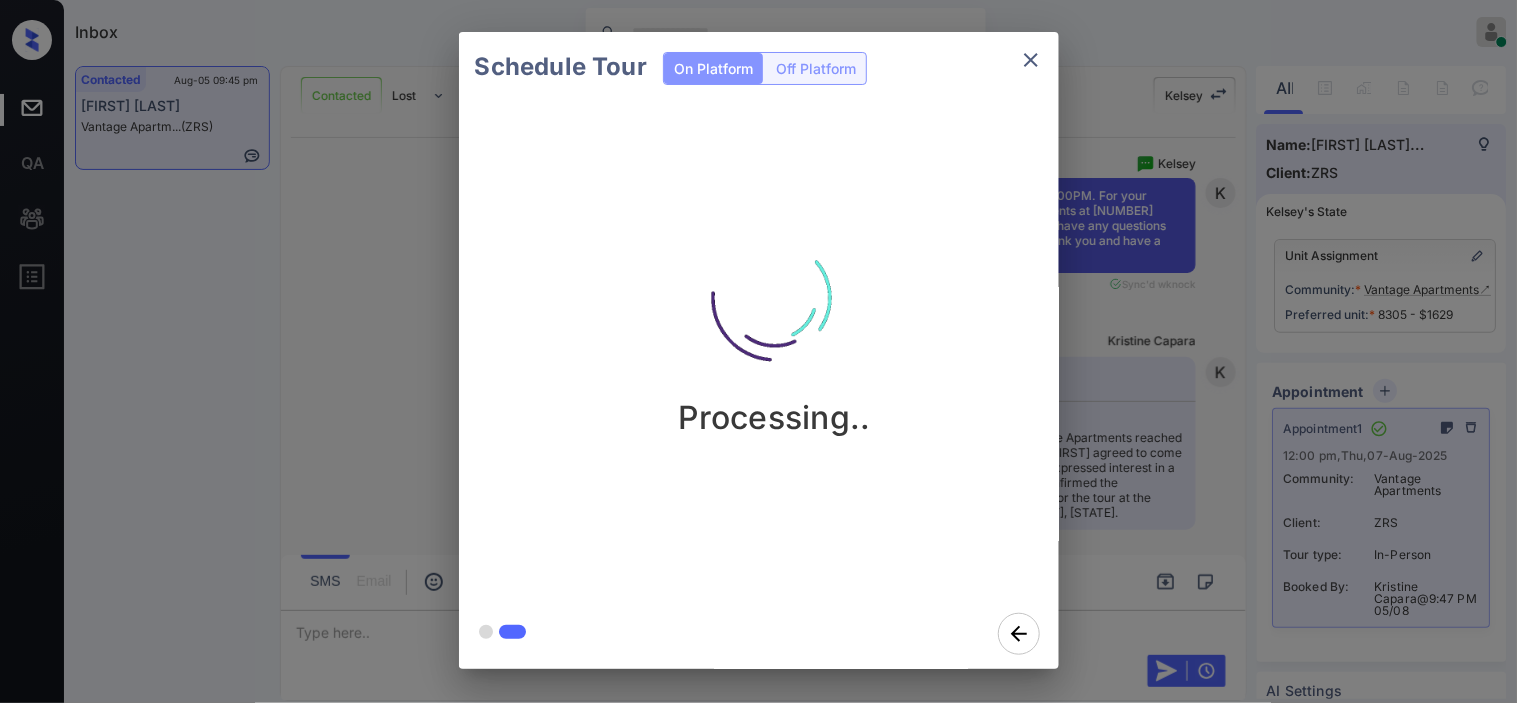 click on "Schedule Tour On Platform Off Platform Processing.." at bounding box center [758, 350] 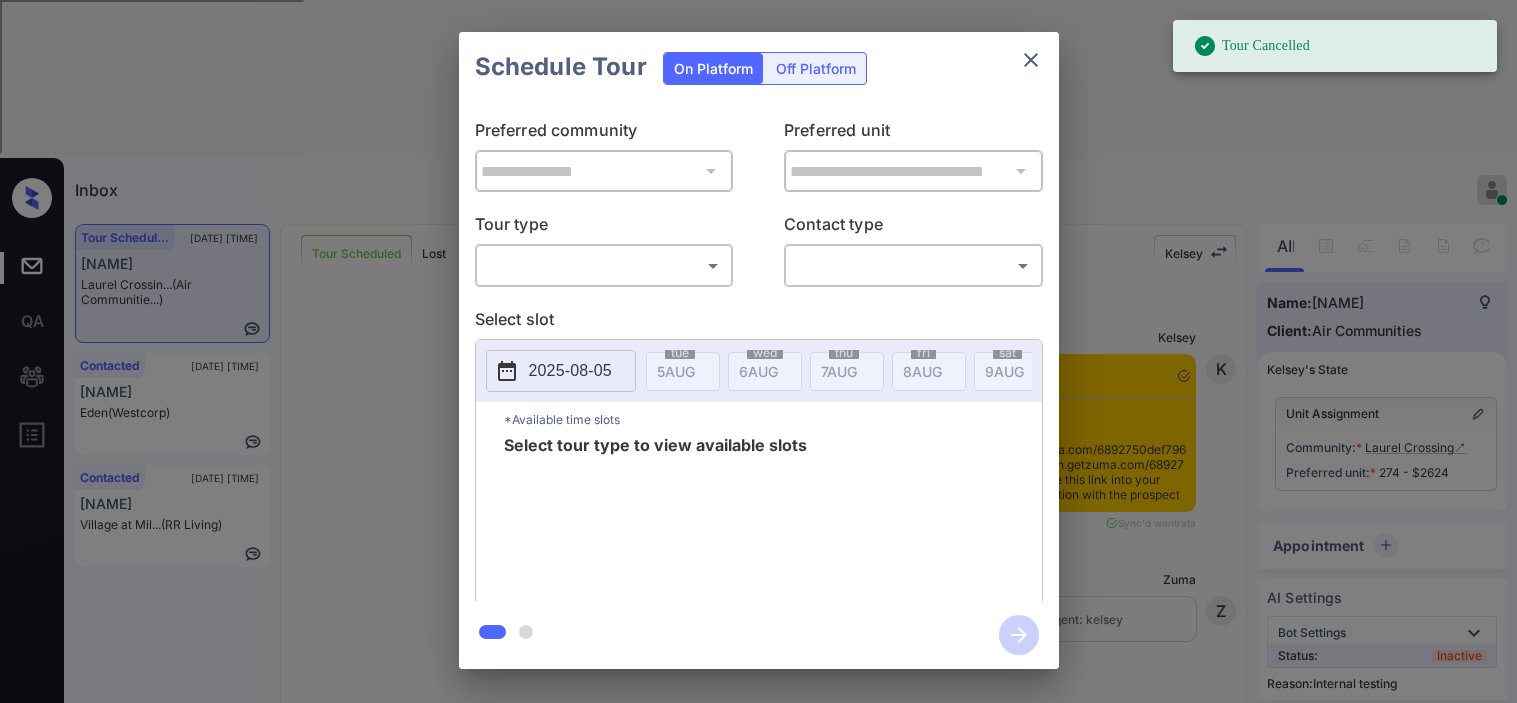 scroll, scrollTop: 0, scrollLeft: 0, axis: both 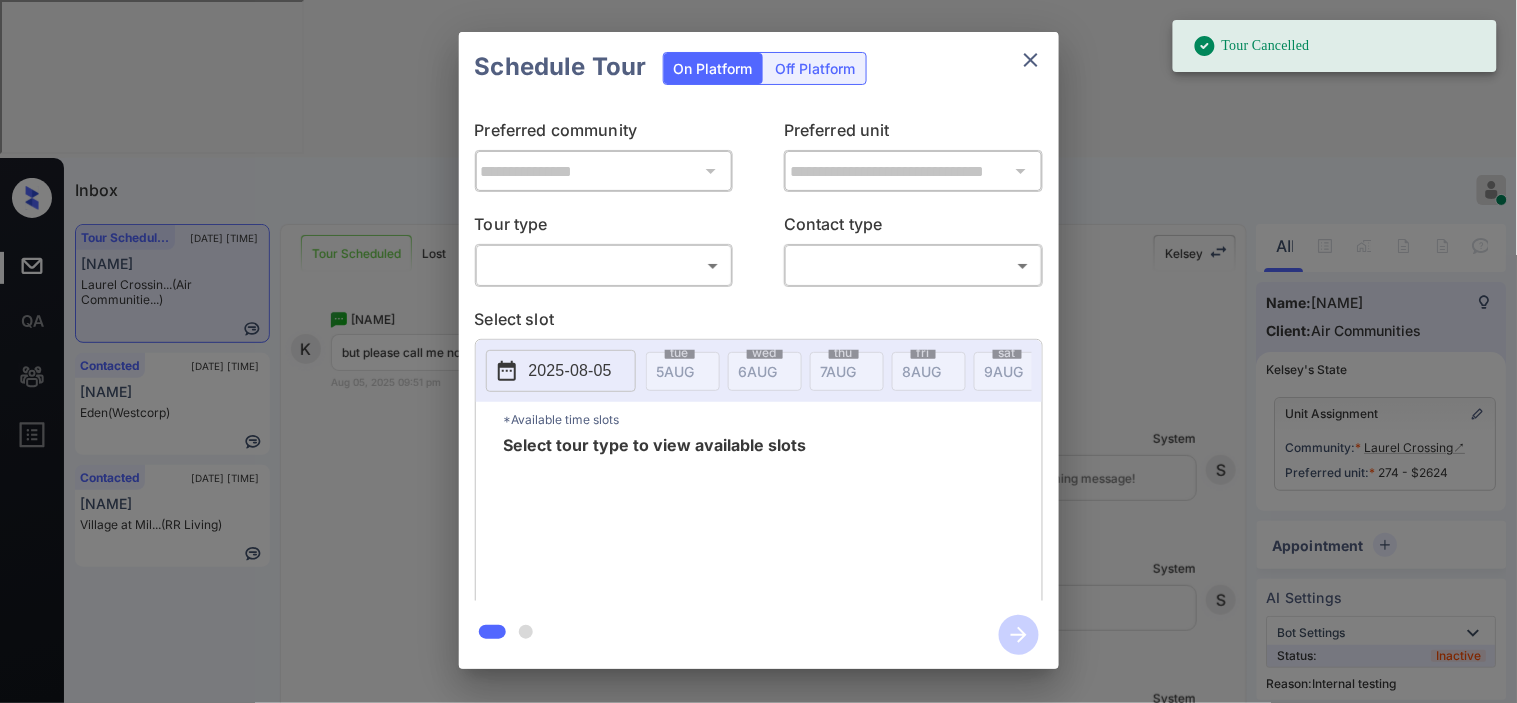 click on "Tour Cancelled Inbox Kristine Capara Online Set yourself   offline Set yourself   on break Profile Switch to  dark  mode Sign out Tour Scheduled Aug-05 09:51 pm   Khanh Pham Laurel Crossin...  (Air Communitie...) Contacted Aug-05 09:53 pm   Justin Gray Eden  (Westcorp) Contacted Aug-05 09:54 pm   Tyshon Butler Village at Mil...  (RR Living) Tour Scheduled Lost Lead Sentiment: Angry Upon sliding the acknowledgement:  Lead will move to lost stage. * ​ SMS and call option will be set to opt out. AFM will be turned off for the lead. Kelsey New Message Kelsey Notes Note: <a href="https://conversation.getzuma.com/6892750def7966dd5a71c6db">https://conversation.getzuma.com/6892750def7966dd5a71c6db</a> - Paste this link into your browser to view Kelsey’s conversation with the prospect Aug 05, 2025 02:18 pm  Sync'd w  entrata K New Message Zuma Lead transferred to leasing agent: kelsey Aug 05, 2025 02:18 pm Z New Message Kelsey Aug 05, 2025 02:18 pm K New Message Agent Aug 05, 2025 02:18 pm A New Message Agent A I" at bounding box center (758, 351) 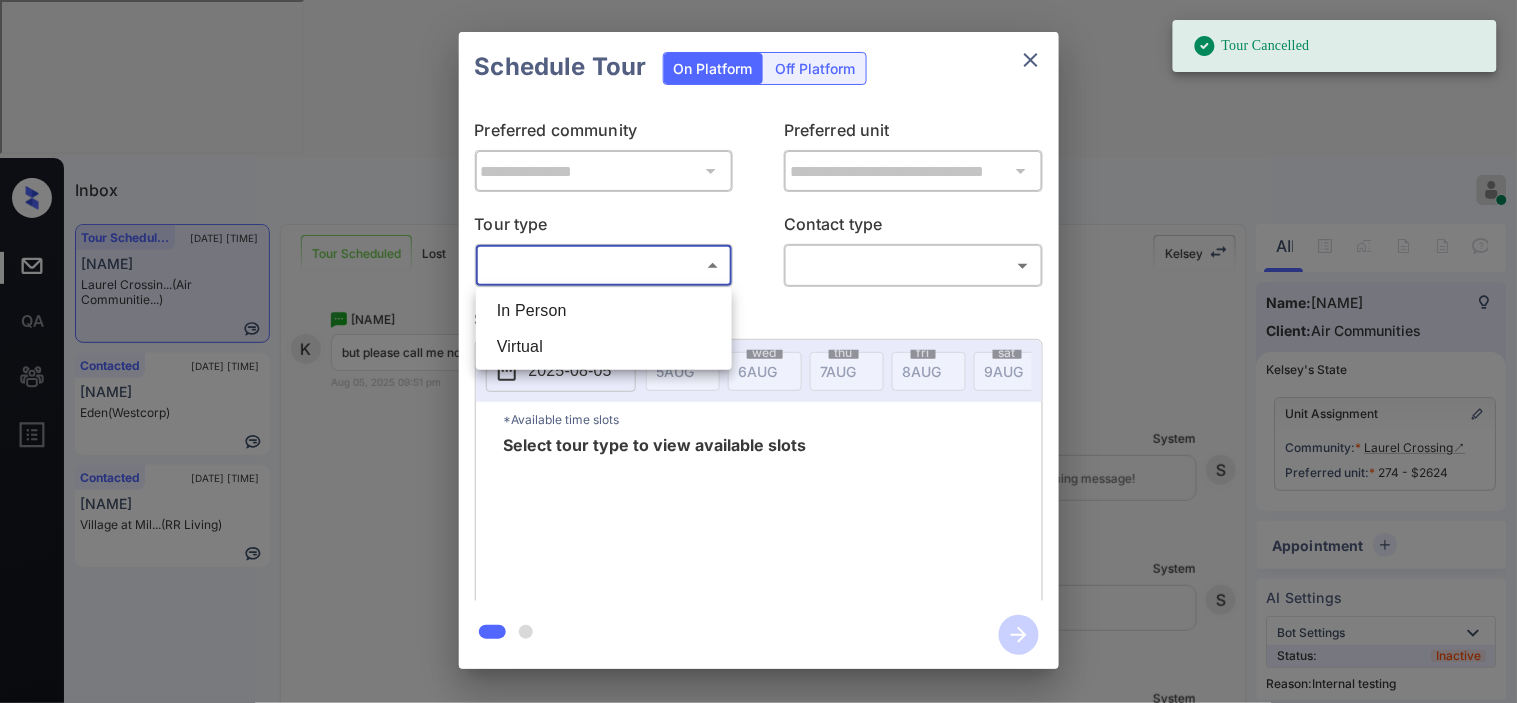 click on "In Person" at bounding box center [604, 311] 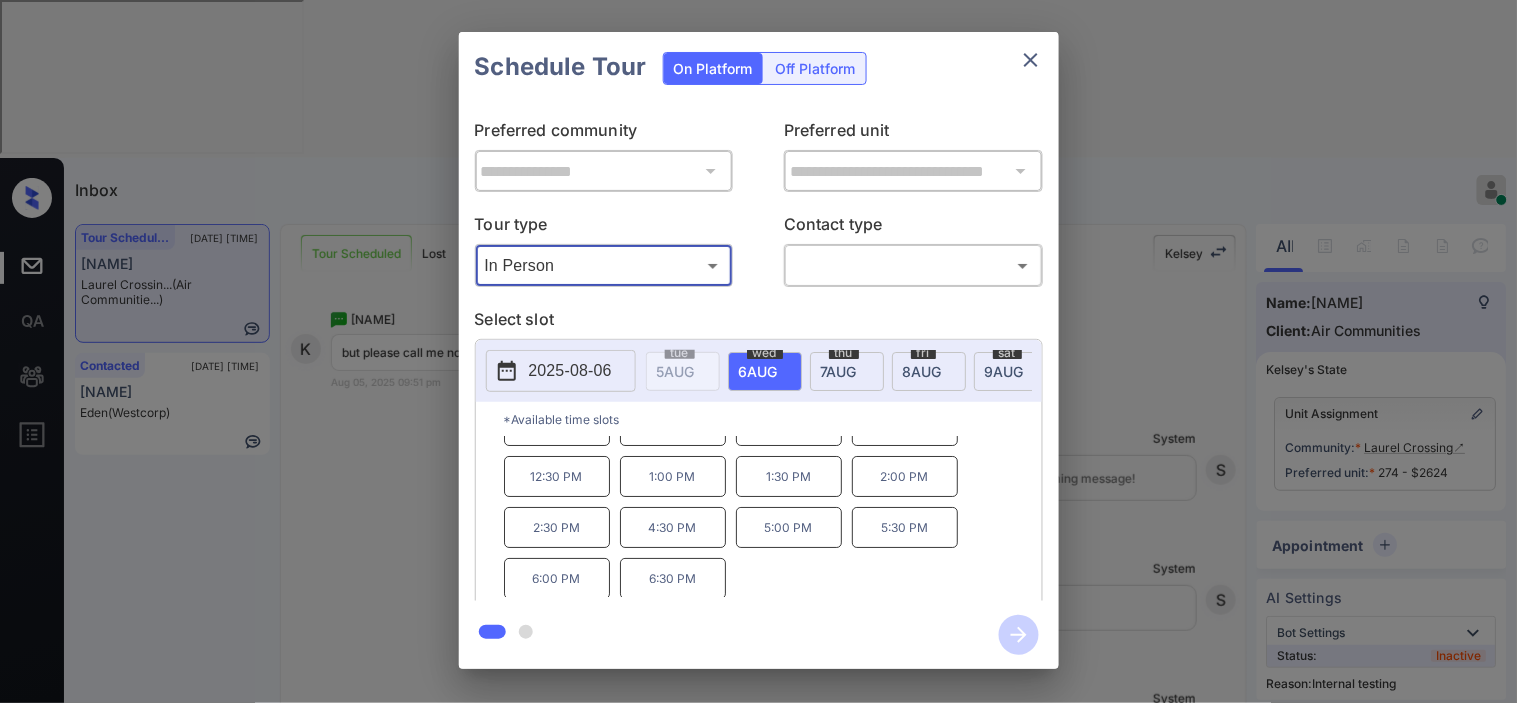 scroll, scrollTop: 34, scrollLeft: 0, axis: vertical 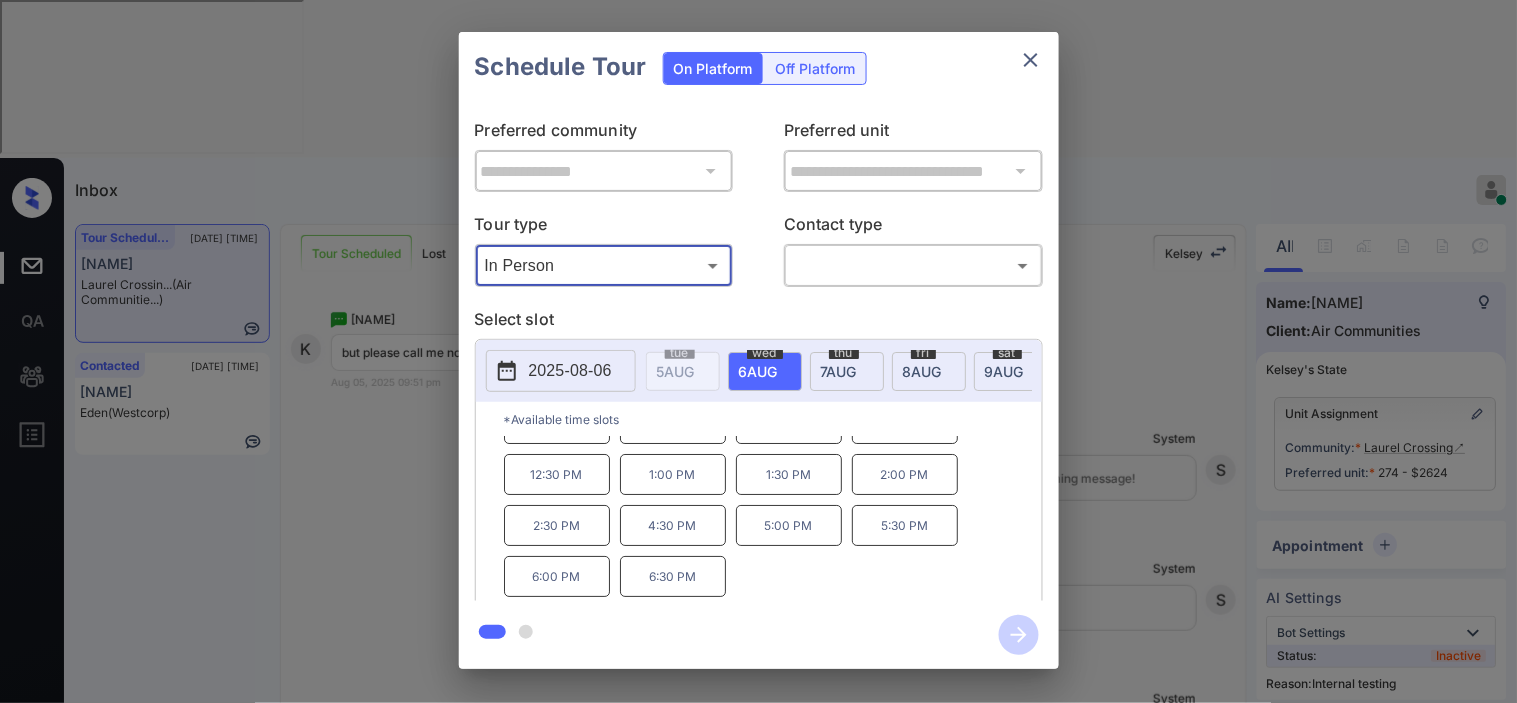 click on "**********" at bounding box center (758, 350) 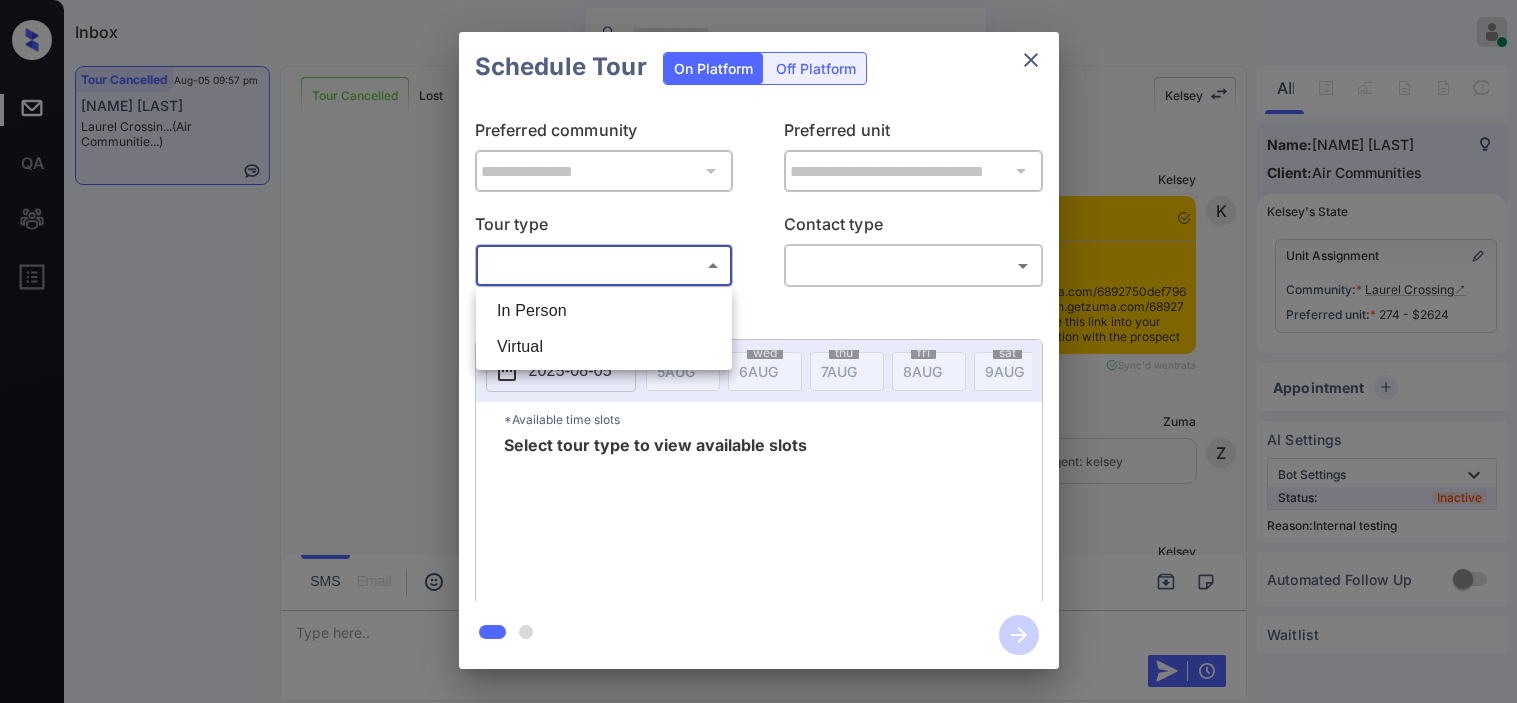 scroll, scrollTop: 0, scrollLeft: 0, axis: both 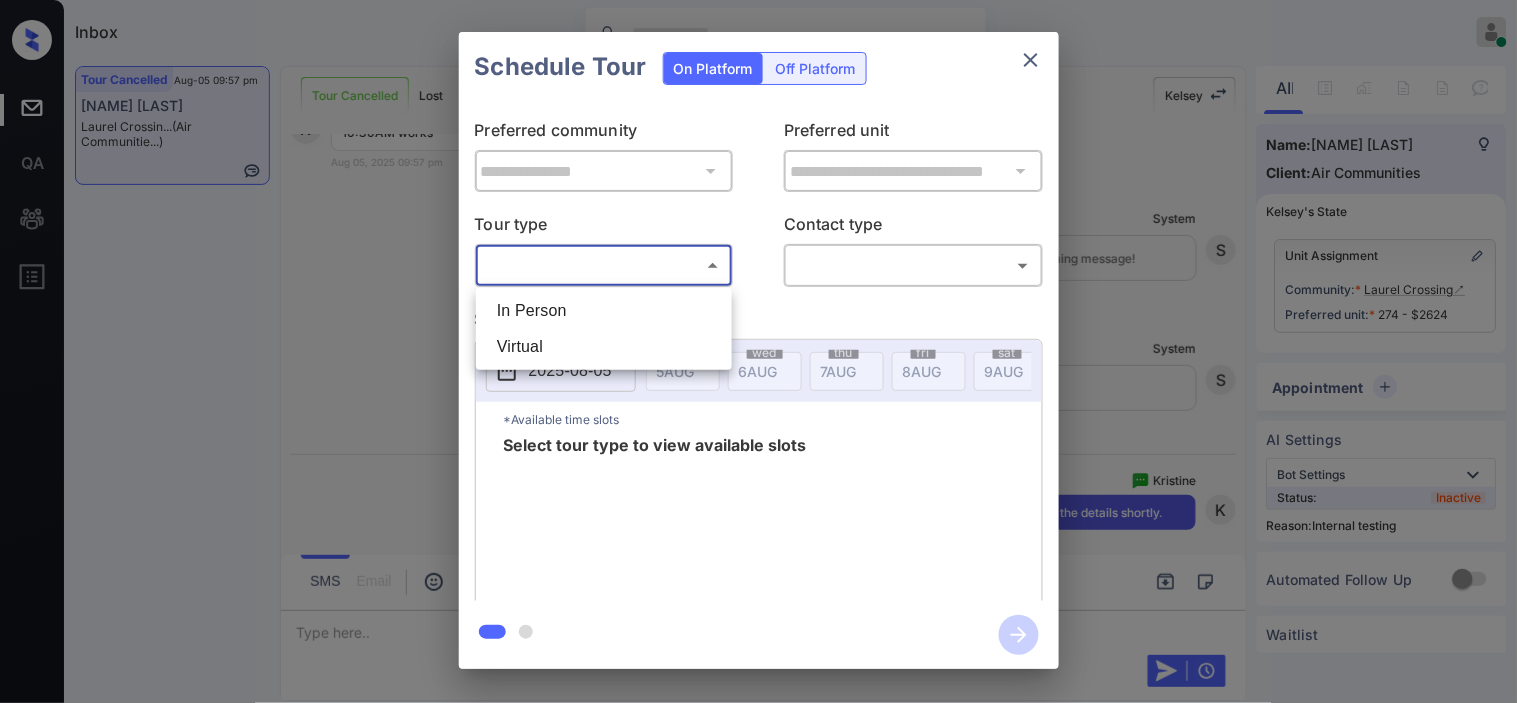 click on "Virtual" at bounding box center [604, 347] 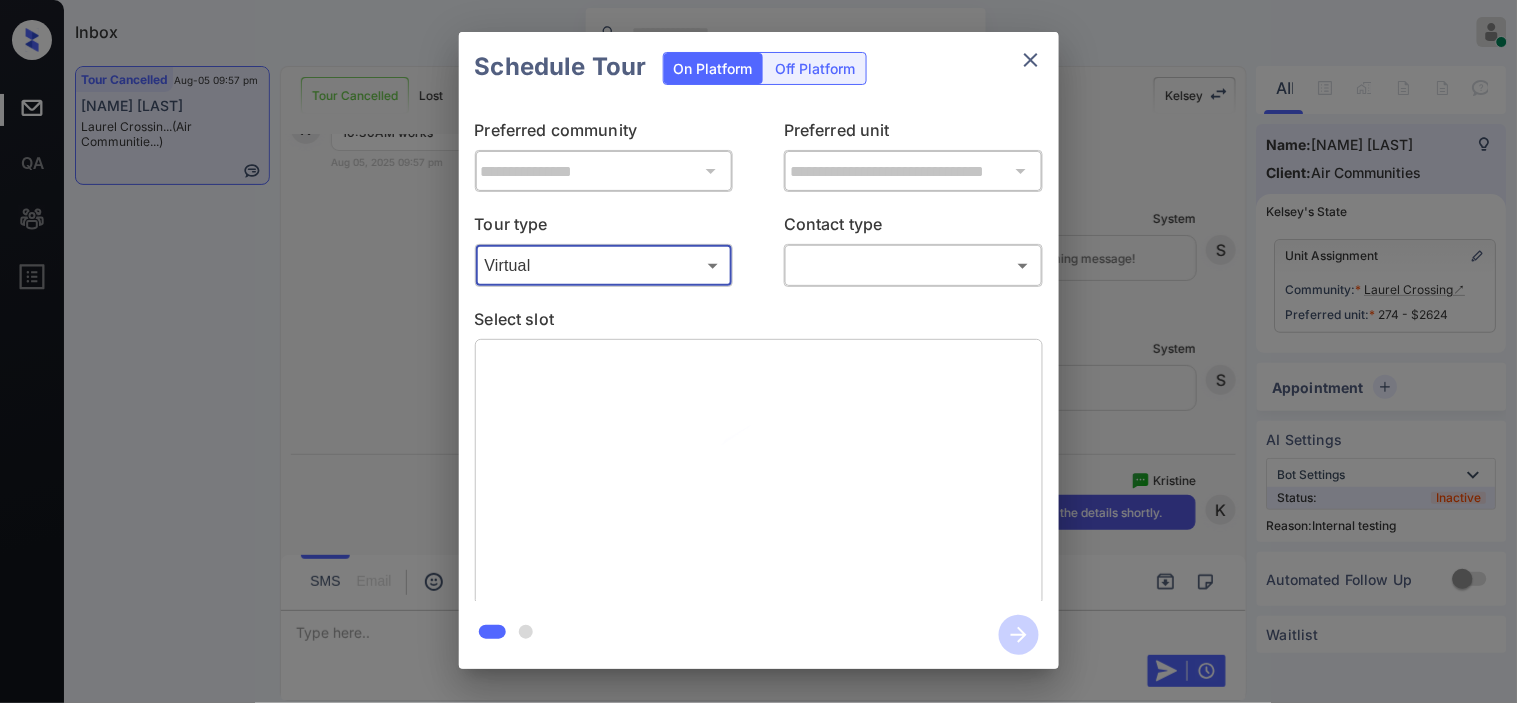 click on "Inbox [NAME] [LAST] Online Set yourself   offline Set yourself   on break Profile Switch to  dark  mode Sign out Tour Cancelled Aug-05 09:57 pm   [NAME] [LAST] Laurel Crossin...  (Air Communitie...) Tour Cancelled Lost Lead Sentiment: Angry Upon sliding the acknowledgement:  Lead will move to lost stage. * ​ SMS and call option will be set to opt out. AFM will be turned off for the lead. [NAME] New Message [NAME] Notes Note:  - Paste this link into your browser to view [NAME]’s conversation with the prospect Aug 05, 2025 02:18 pm  Sync'd w  entrata K New Message Zuma Lead transferred to leasing agent: [NAME] Aug 05, 2025 02:18 pm Z New Message [NAME] Due to the activation of disableLeadTransfer feature flag, [NAME] will no longer transfer ownership of this CRM guest card Aug 05, 2025 02:18 pm K New Message Agent Aug 05, 2025 02:18 pm A New Message Agent Aug 05, 2025 02:18 pm A I" at bounding box center [758, 351] 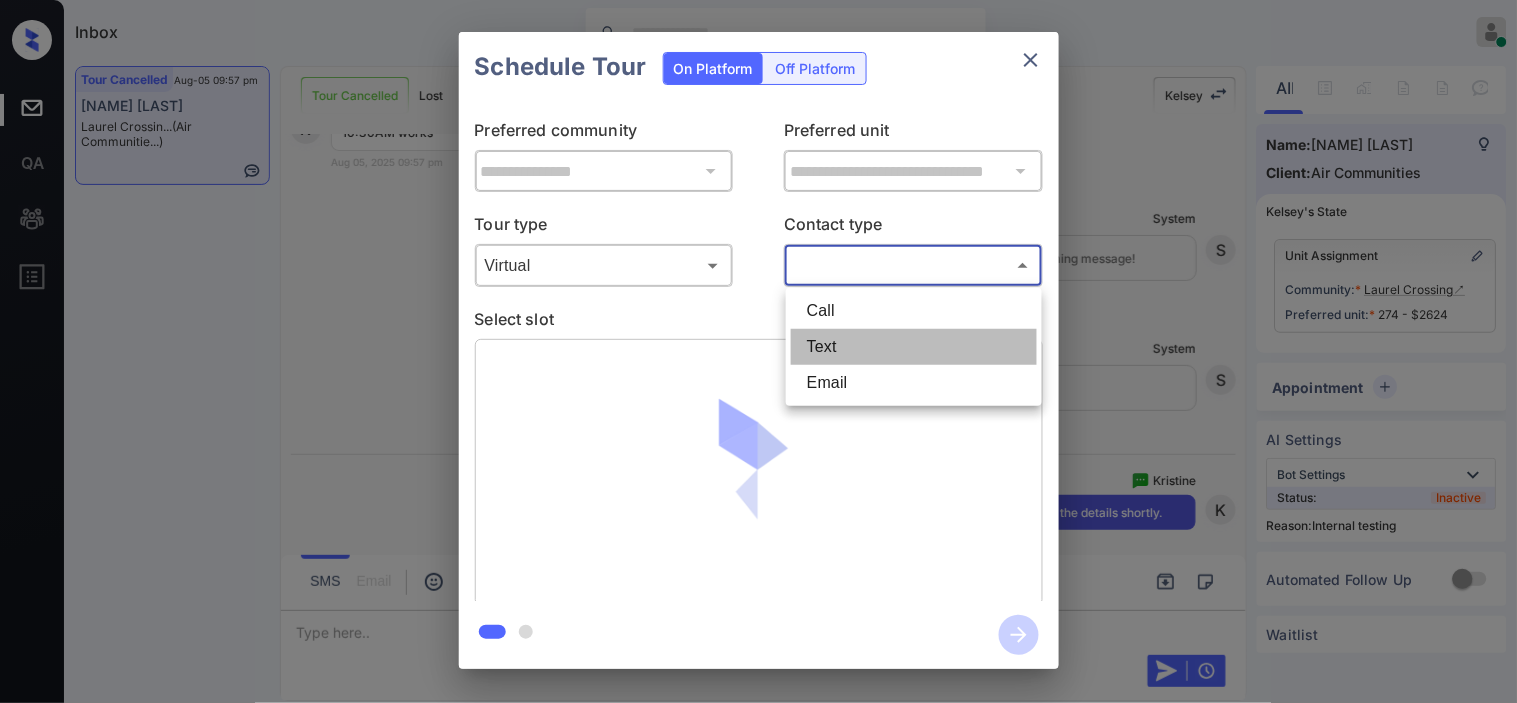 click on "Text" at bounding box center [914, 347] 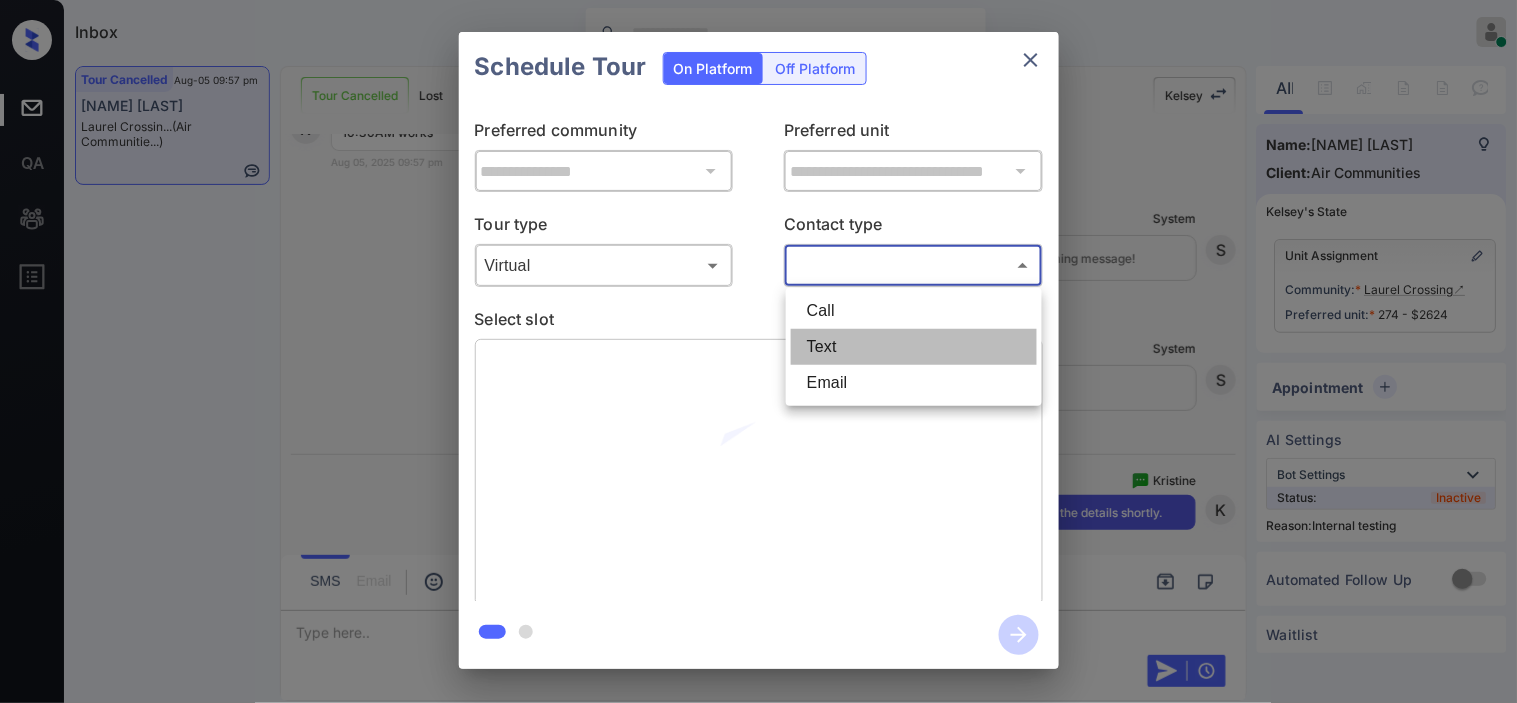 type on "****" 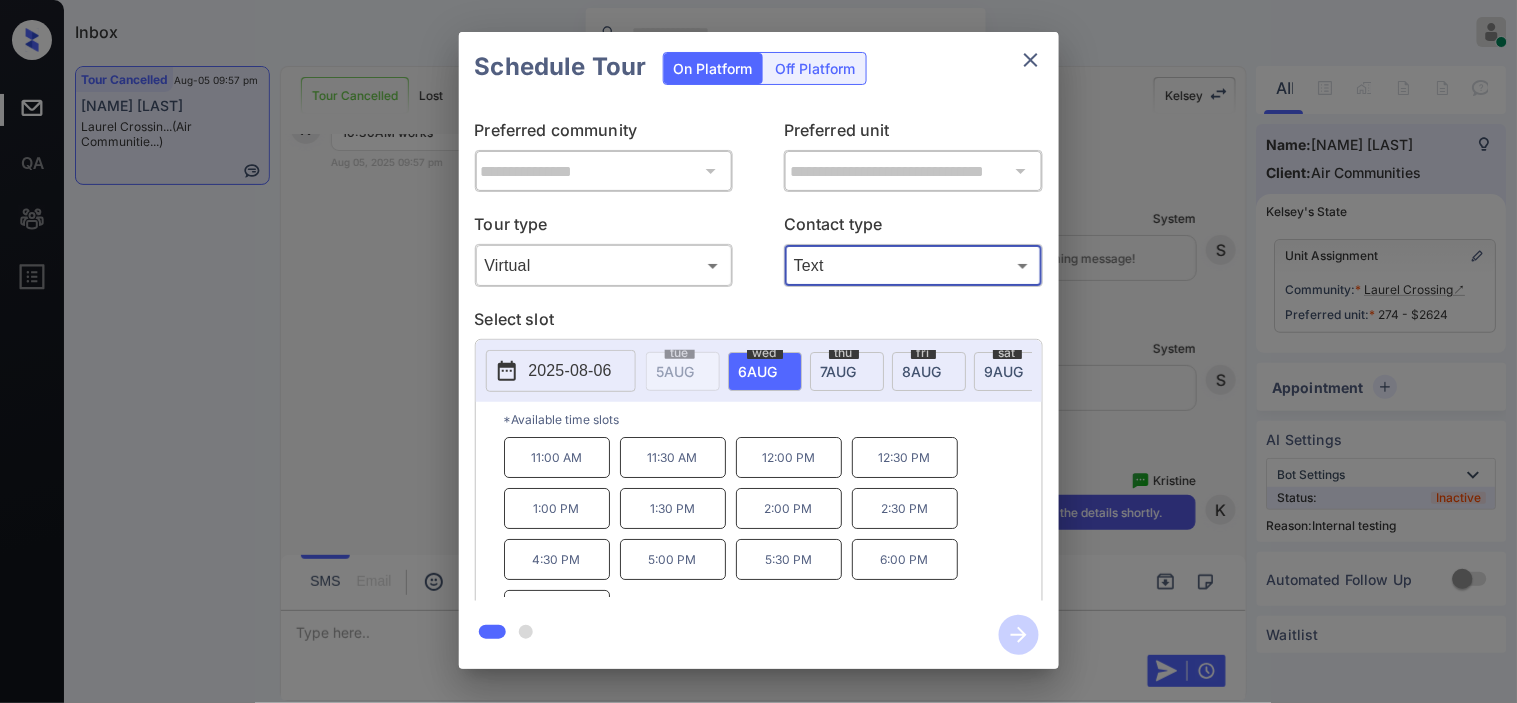click on "**********" at bounding box center [758, 350] 